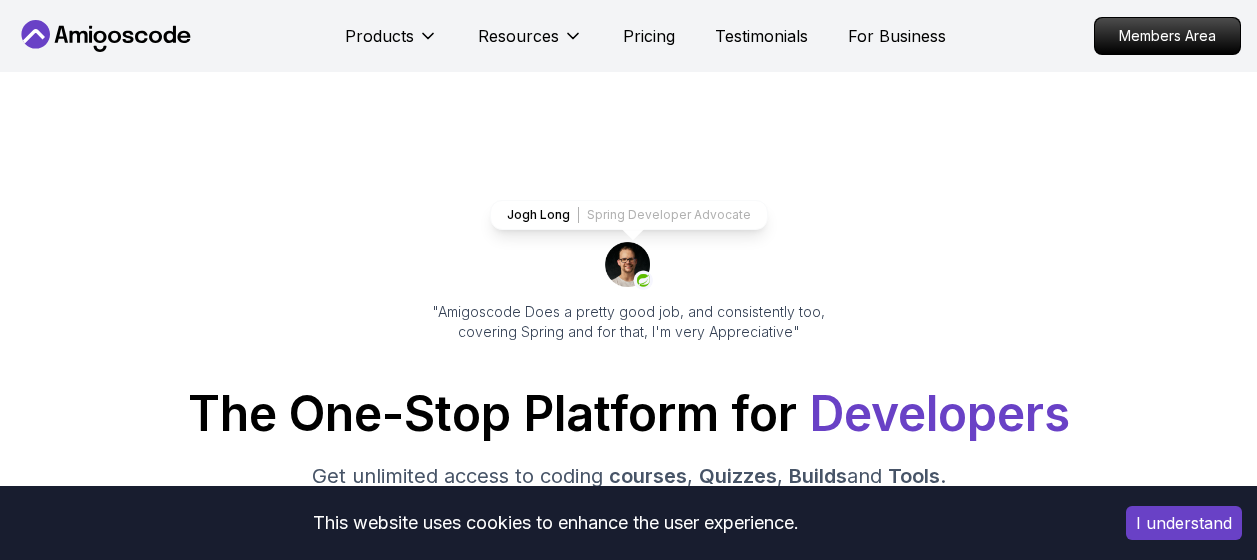 scroll, scrollTop: 0, scrollLeft: 0, axis: both 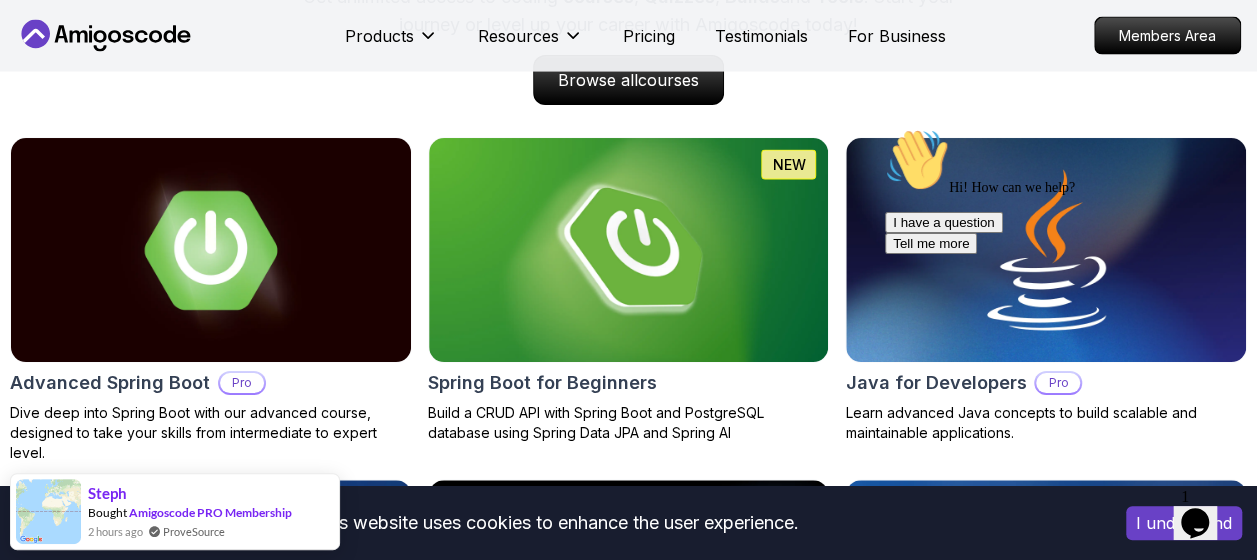 click on "This website uses cookies to enhance the user experience. I understand Products Resources Pricing Testimonials For Business Members Area Products Resources Pricing Testimonials For Business Members Area Jogh Long Spring Developer Advocate "Amigoscode Does a pretty good job, and consistently too, covering Spring and for that, I'm very Appreciative" The One-Stop Platform for   Developers Get unlimited access to coding   courses ,   Quizzes ,   Builds  and   Tools . Start your journey or level up your career with Amigoscode today! Start for Free https://amigoscode.com/dashboard OUR AMIGO STUDENTS WORK IN TOP COMPANIES Courses Builds Discover Amigoscode's Latest   Premium Courses! Get unlimited access to coding   courses ,   Quizzes ,   Builds  and   Tools . Start your journey or level up your career with Amigoscode today! Browse all  courses Advanced Spring Boot Pro Dive deep into Spring Boot with our advanced course, designed to take your skills from intermediate to expert level. NEW Spring Boot for Beginners" at bounding box center [628, 4191] 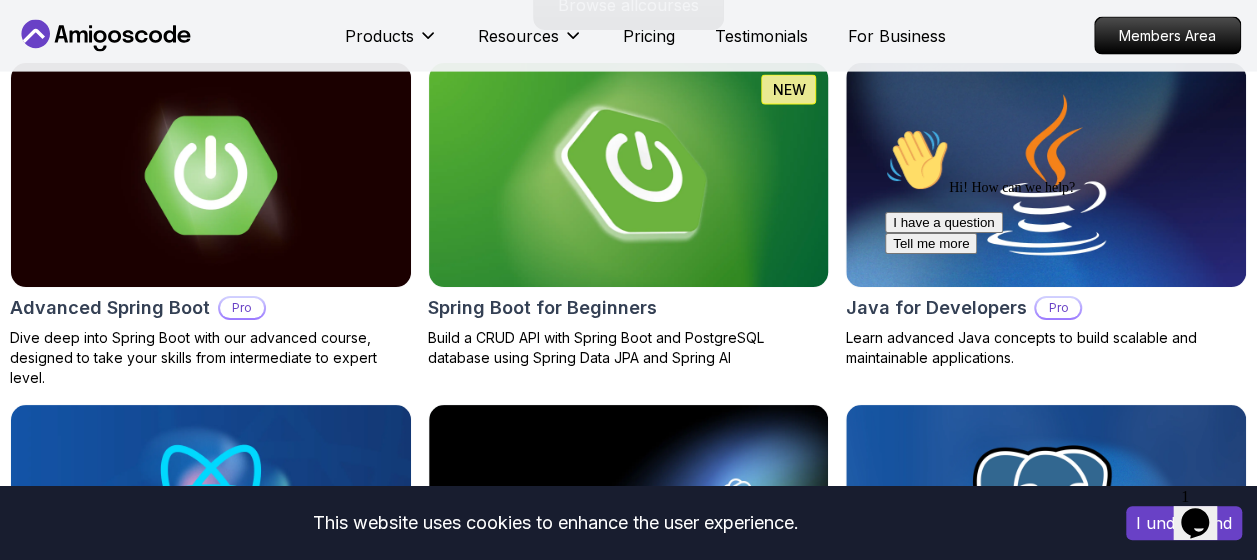 scroll, scrollTop: 2177, scrollLeft: 0, axis: vertical 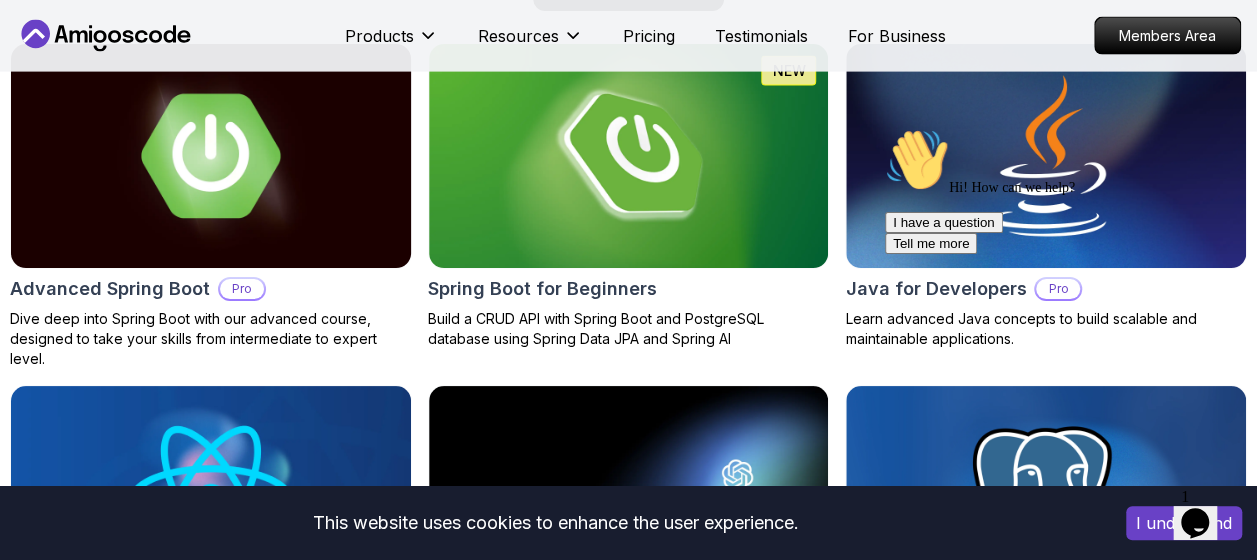 click at bounding box center (211, 156) 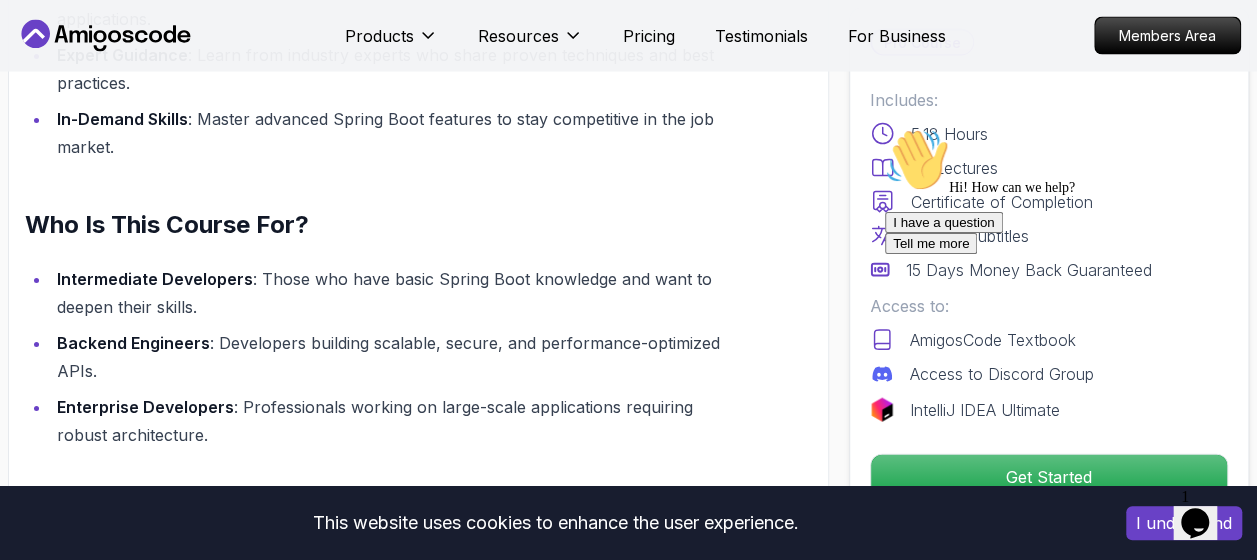 scroll, scrollTop: 1988, scrollLeft: 0, axis: vertical 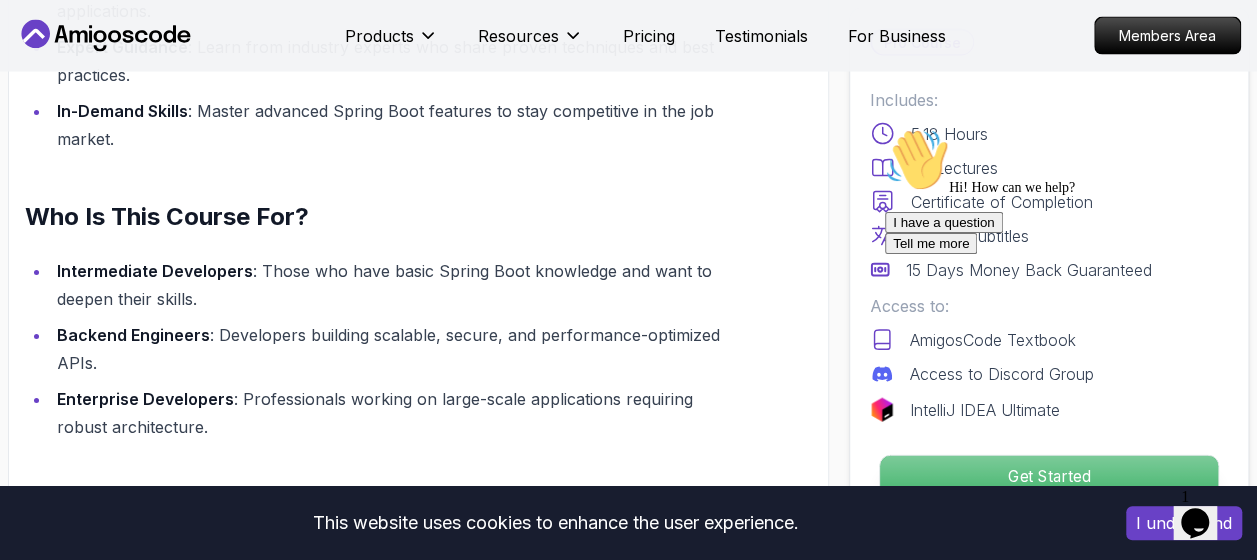 click on "Get Started" at bounding box center [1049, 477] 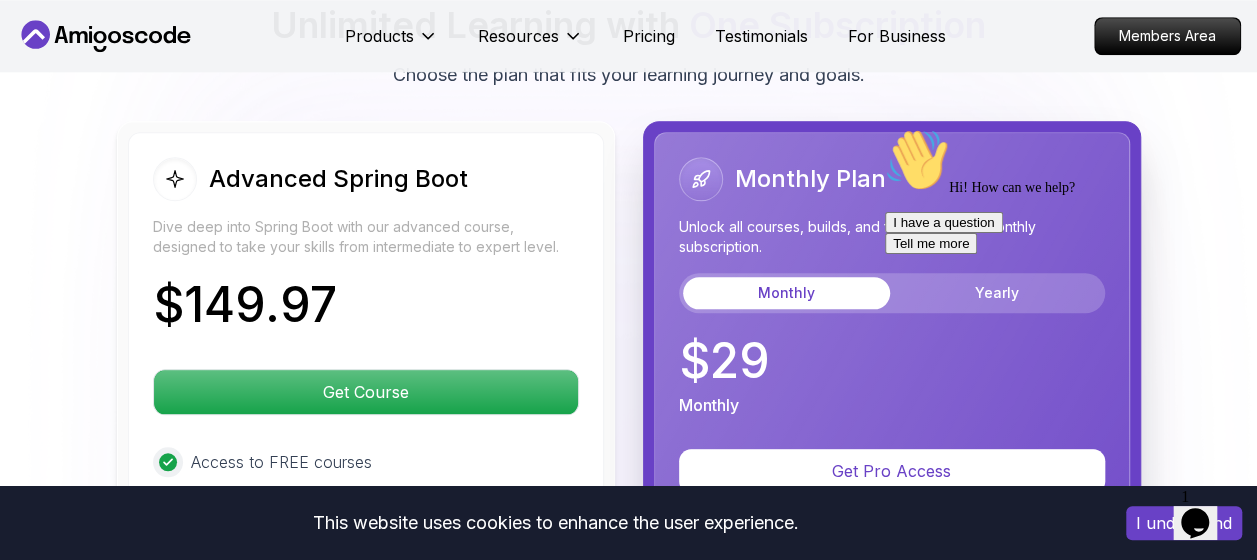 scroll, scrollTop: 4706, scrollLeft: 0, axis: vertical 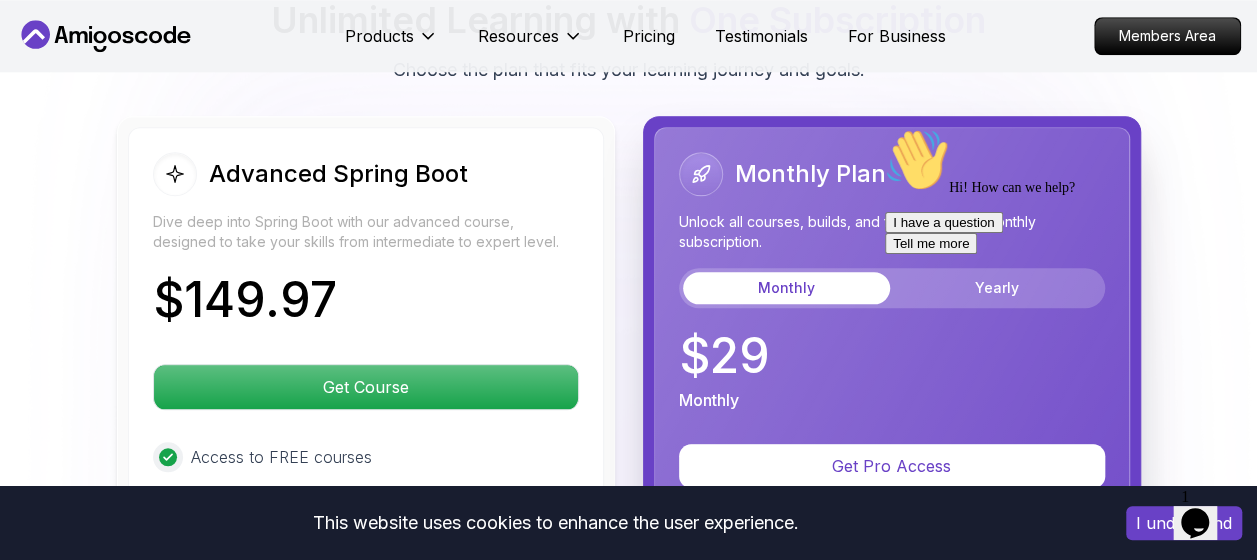 click at bounding box center [1065, 128] 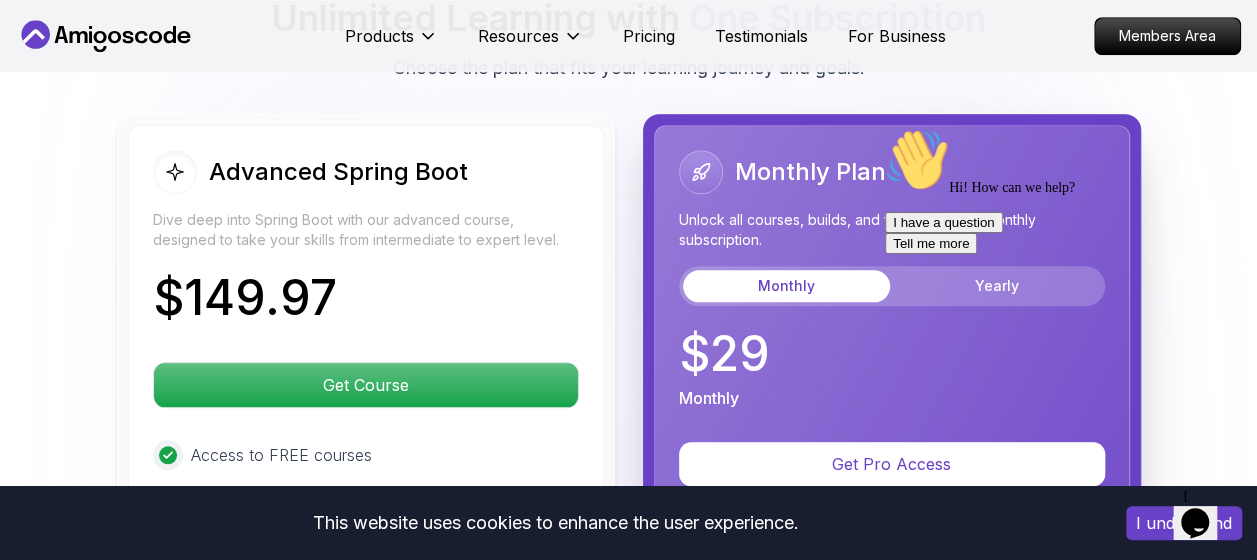 scroll, scrollTop: 4707, scrollLeft: 0, axis: vertical 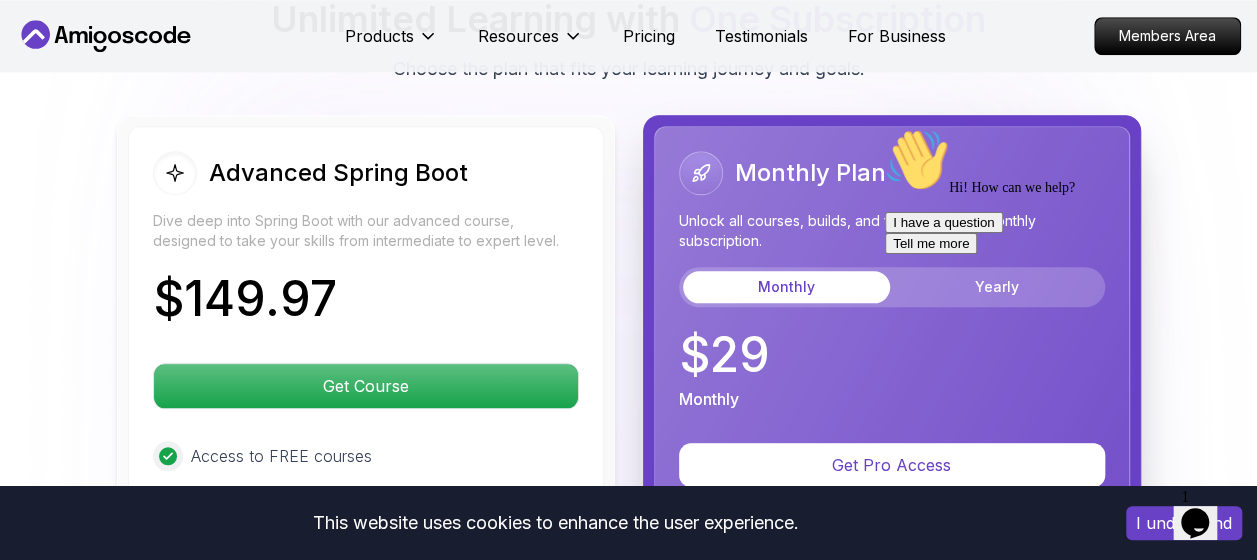 click at bounding box center (1065, 128) 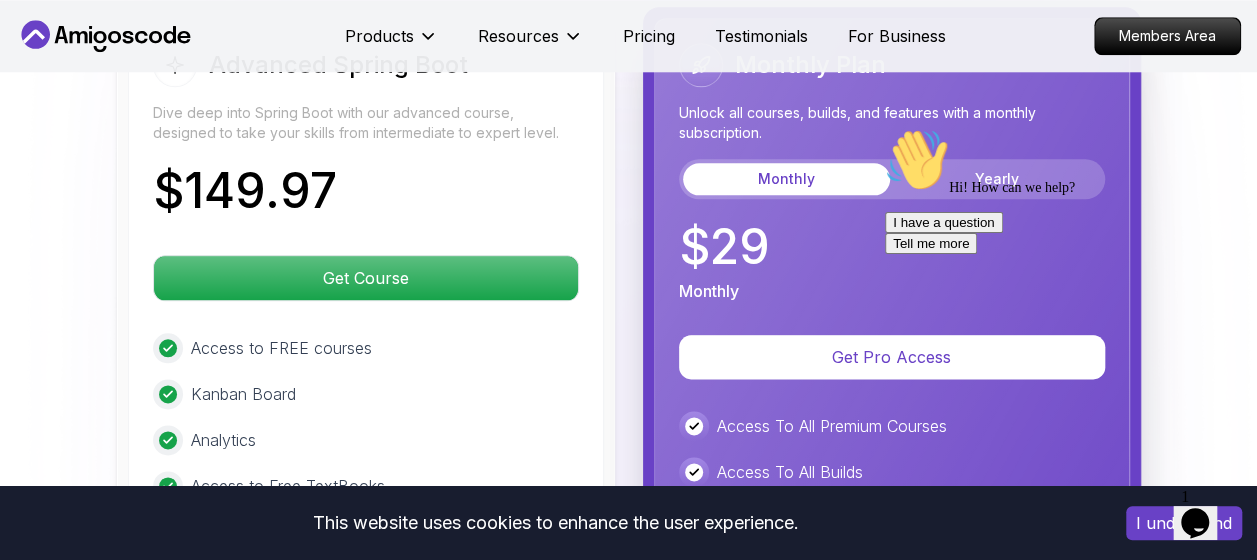scroll, scrollTop: 4823, scrollLeft: 0, axis: vertical 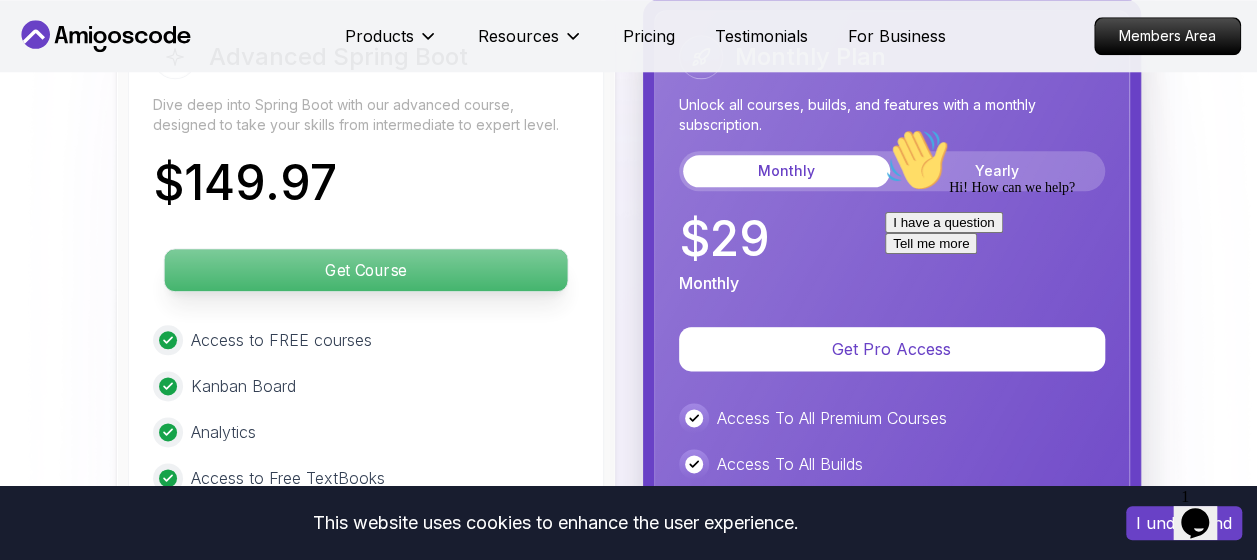click on "Get Course" at bounding box center [365, 270] 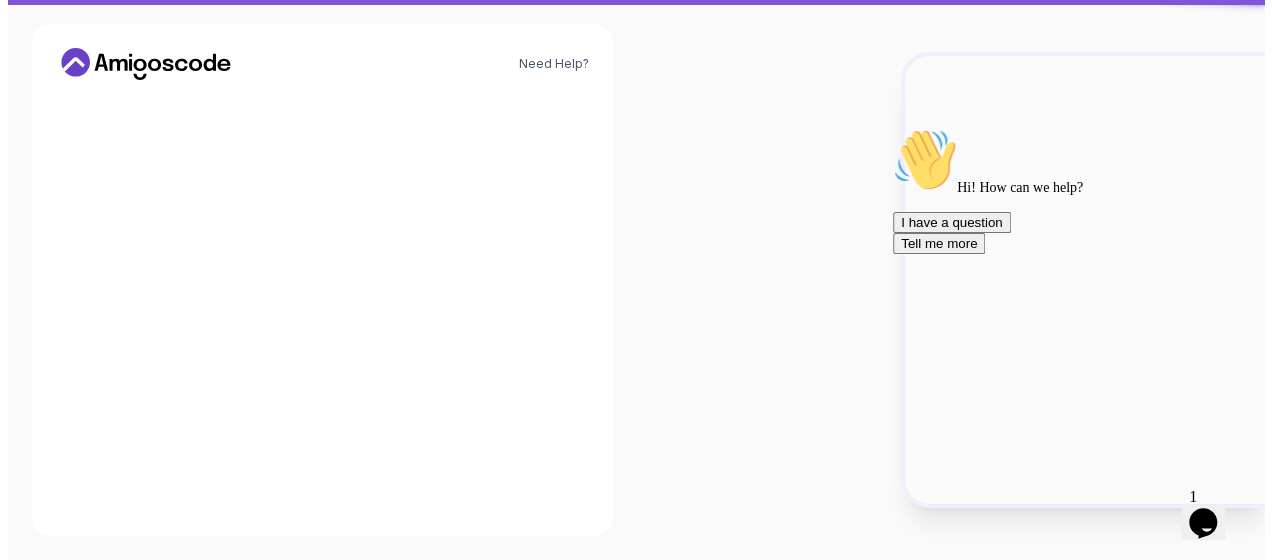 scroll, scrollTop: 0, scrollLeft: 0, axis: both 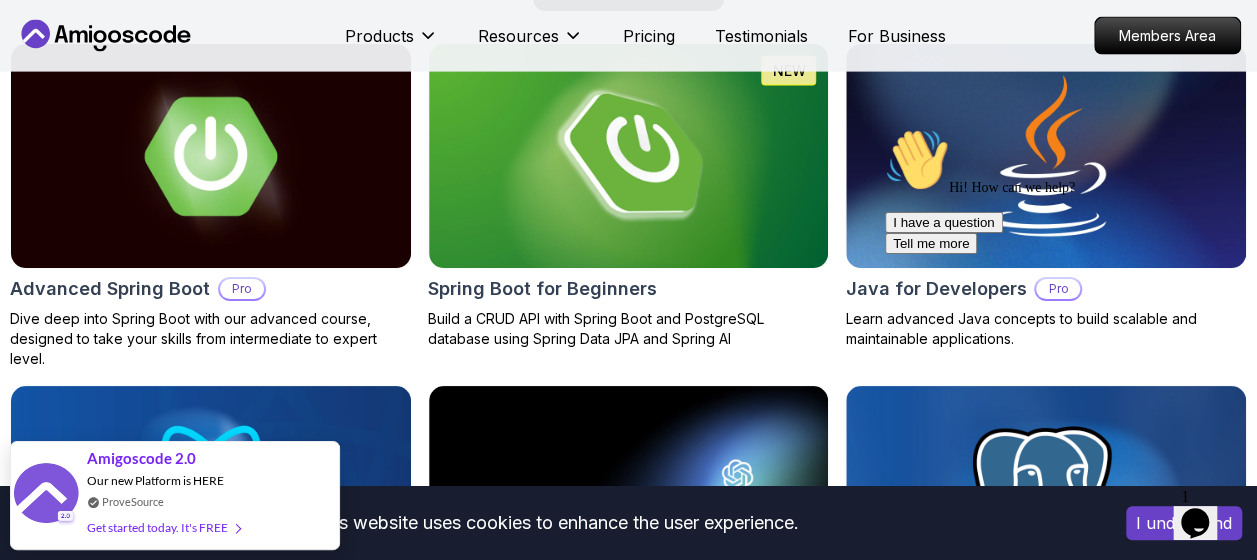click on "Hi! How can we help? I have a question Tell me more" at bounding box center (1065, 191) 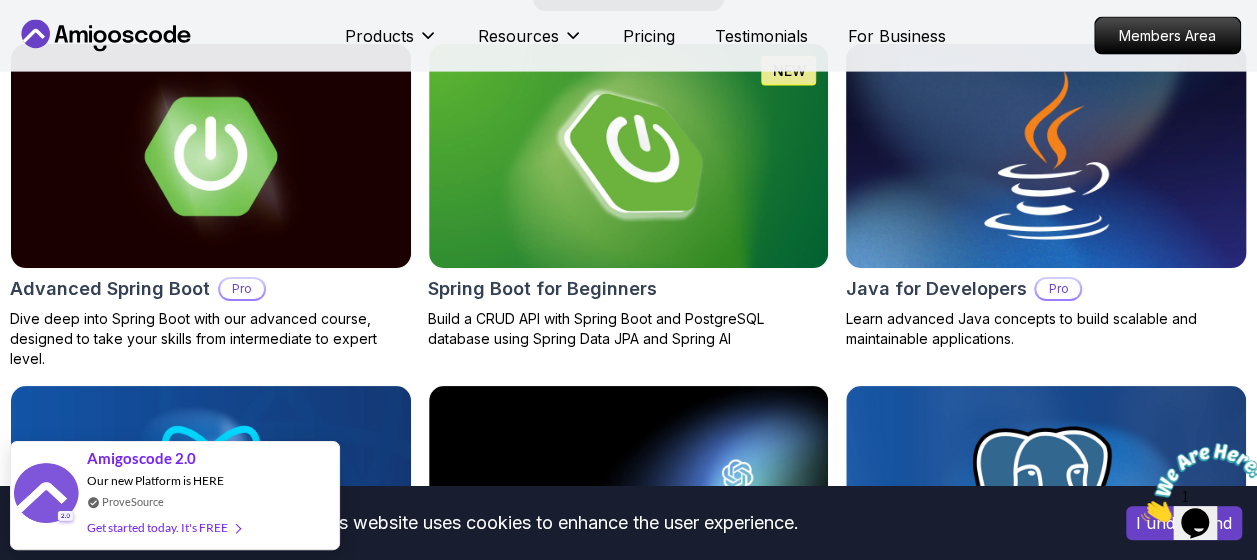 click on "Java for Developers" at bounding box center (935, 289) 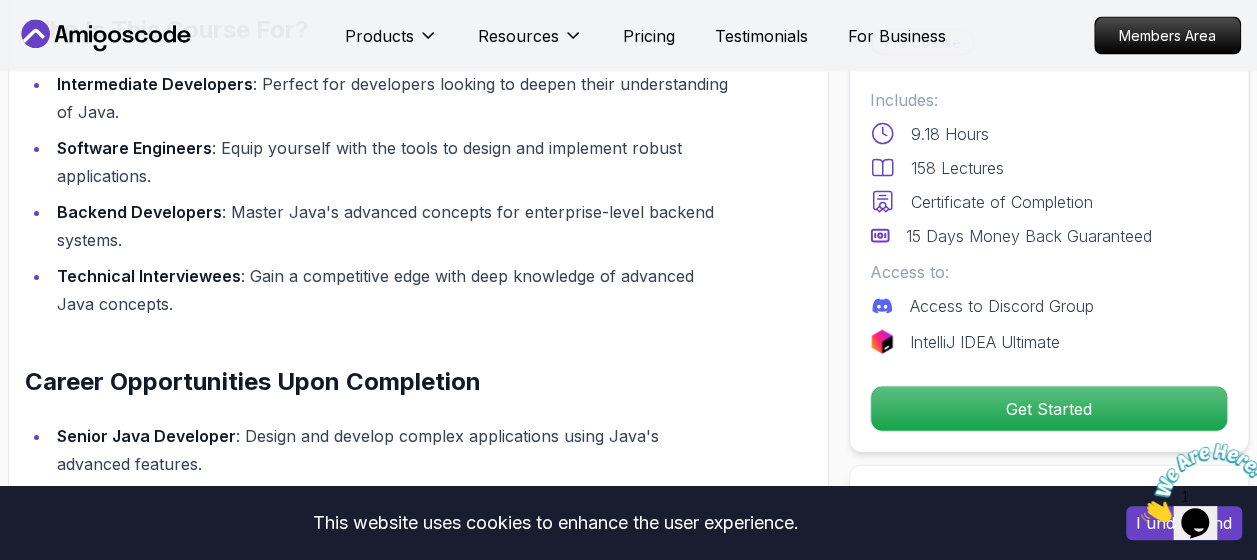 scroll, scrollTop: 2000, scrollLeft: 0, axis: vertical 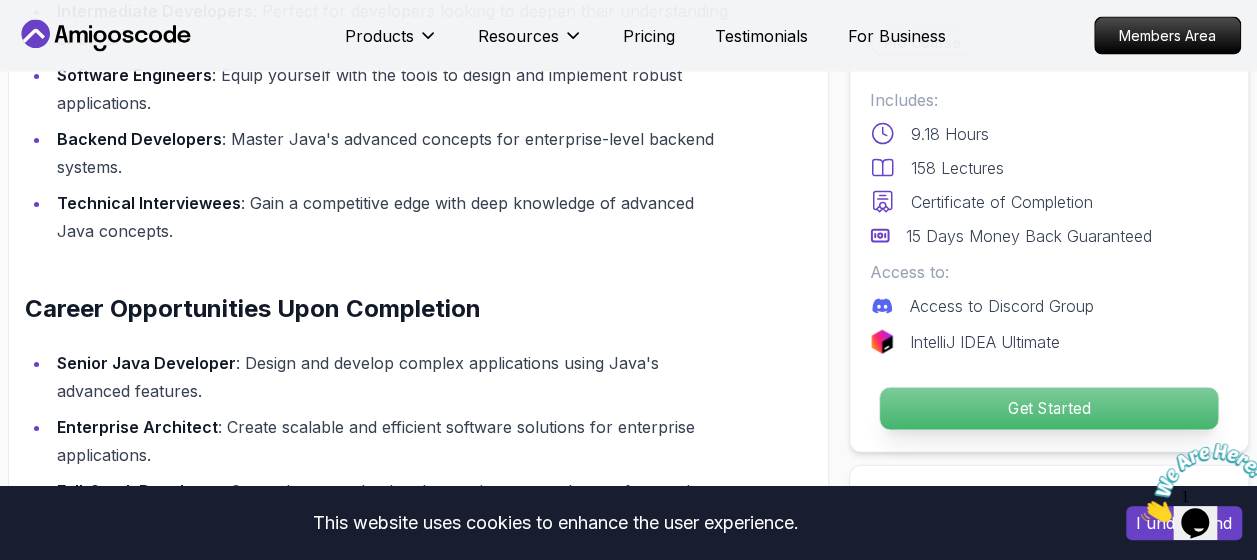 click on "Get Started" at bounding box center (1049, 409) 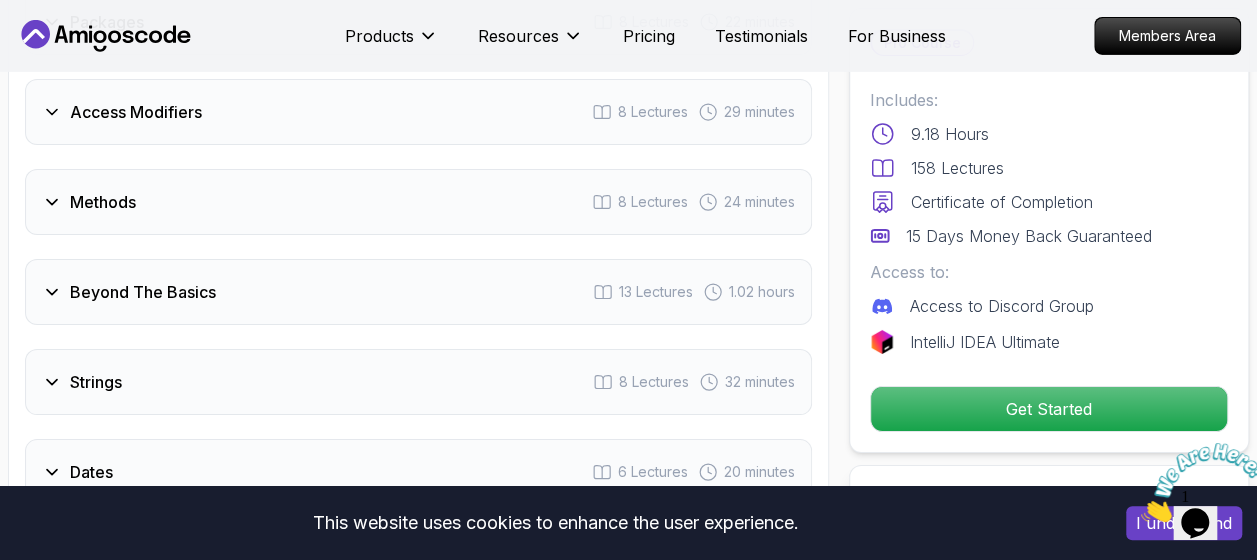 scroll, scrollTop: 3324, scrollLeft: 0, axis: vertical 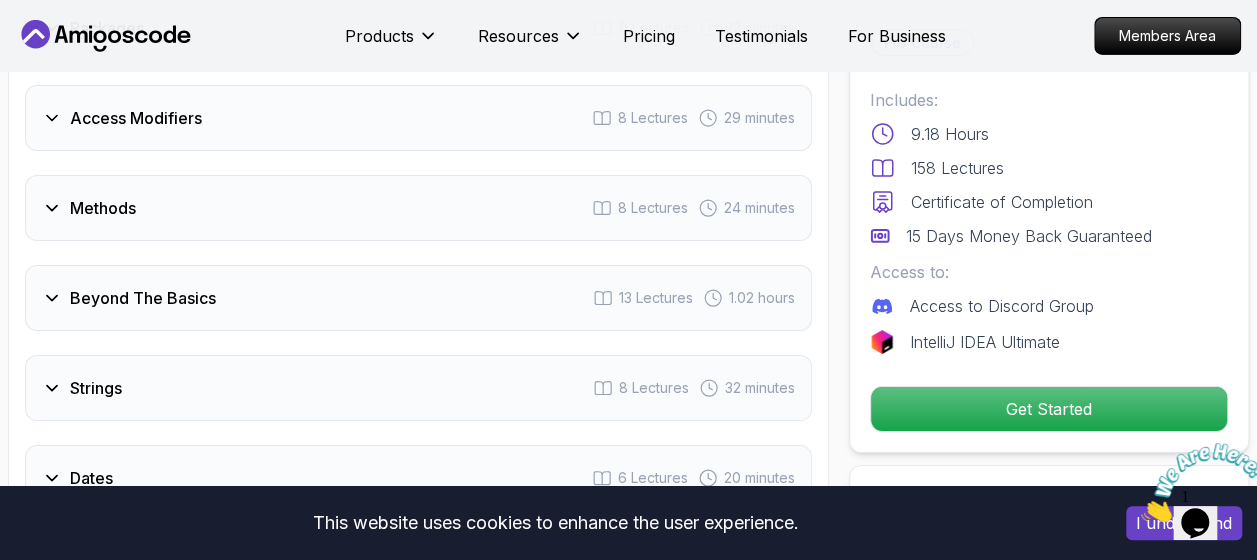 click on "Strings 8   Lectures     32 minutes" at bounding box center (418, 388) 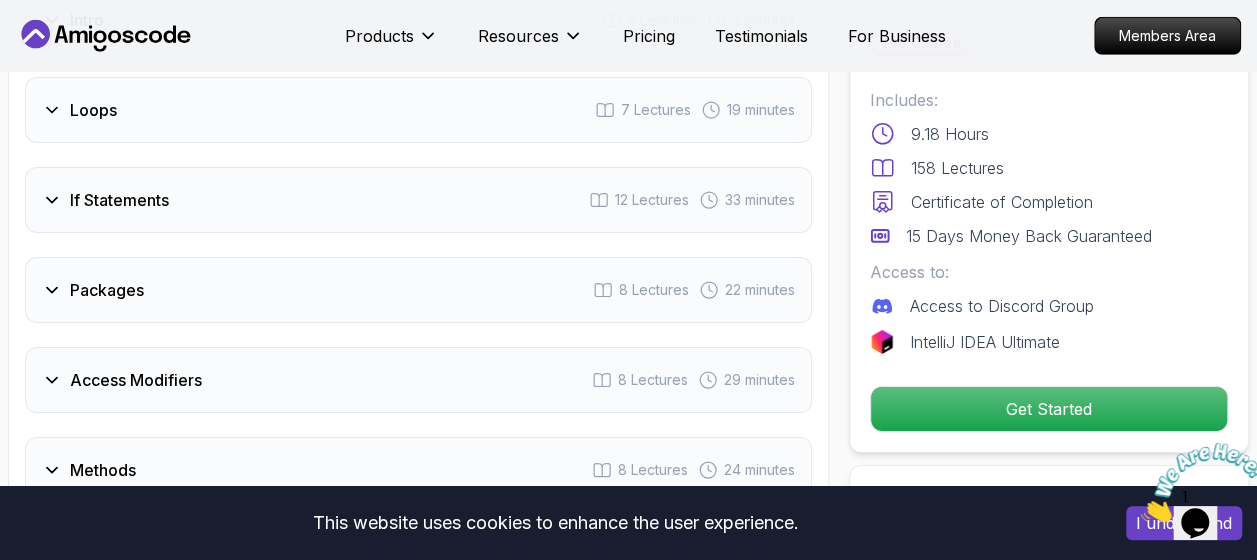 scroll, scrollTop: 3128, scrollLeft: 0, axis: vertical 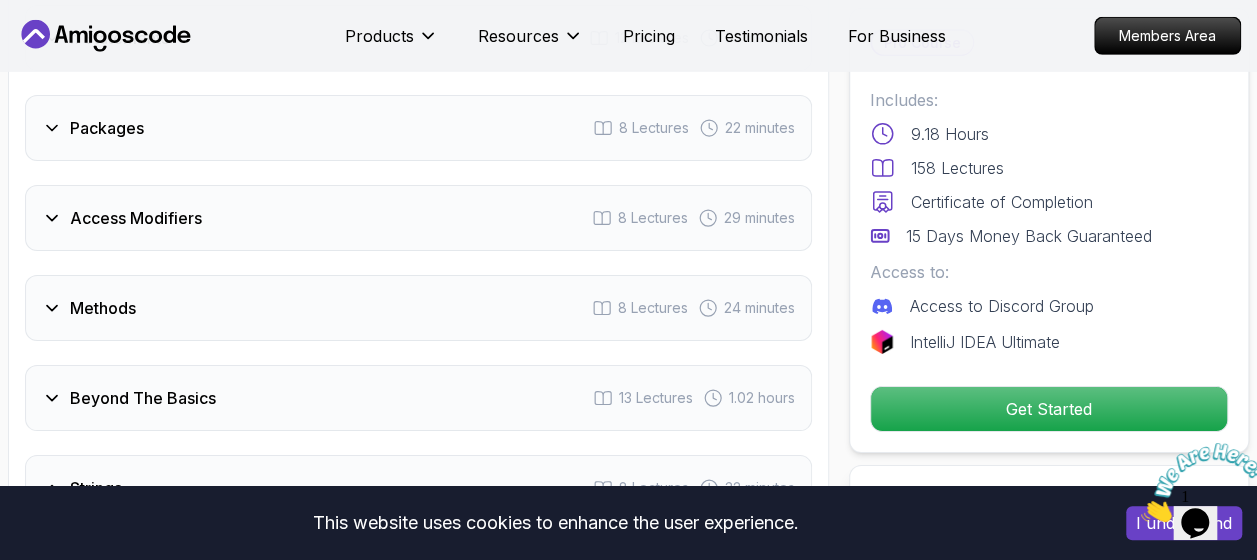 click on "Beyond The Basics 13   Lectures     1.02 hours" at bounding box center [418, 398] 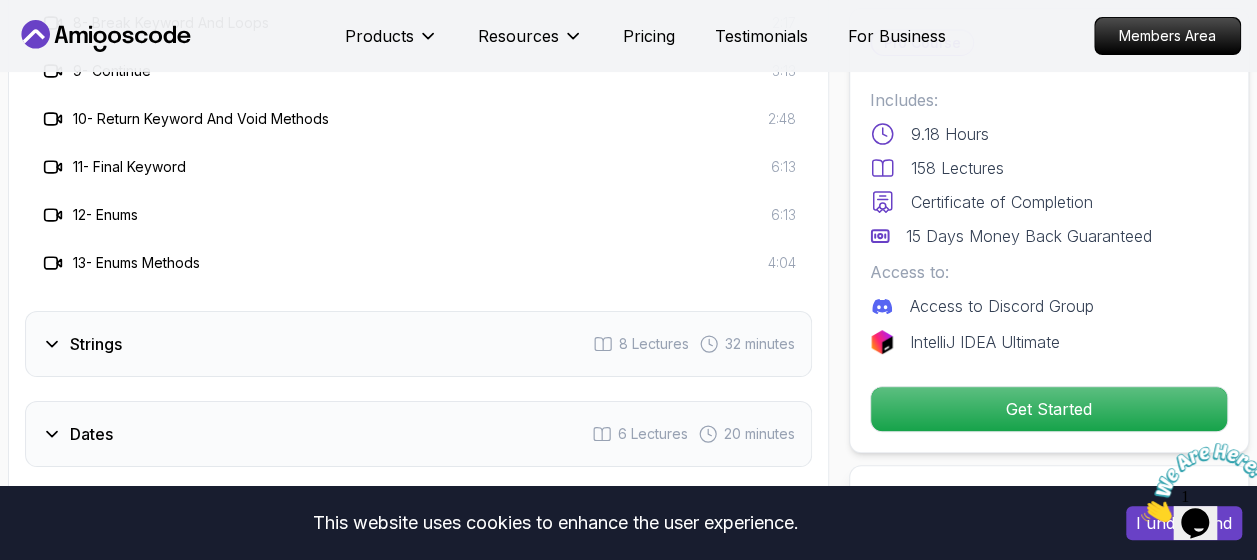 scroll, scrollTop: 3928, scrollLeft: 0, axis: vertical 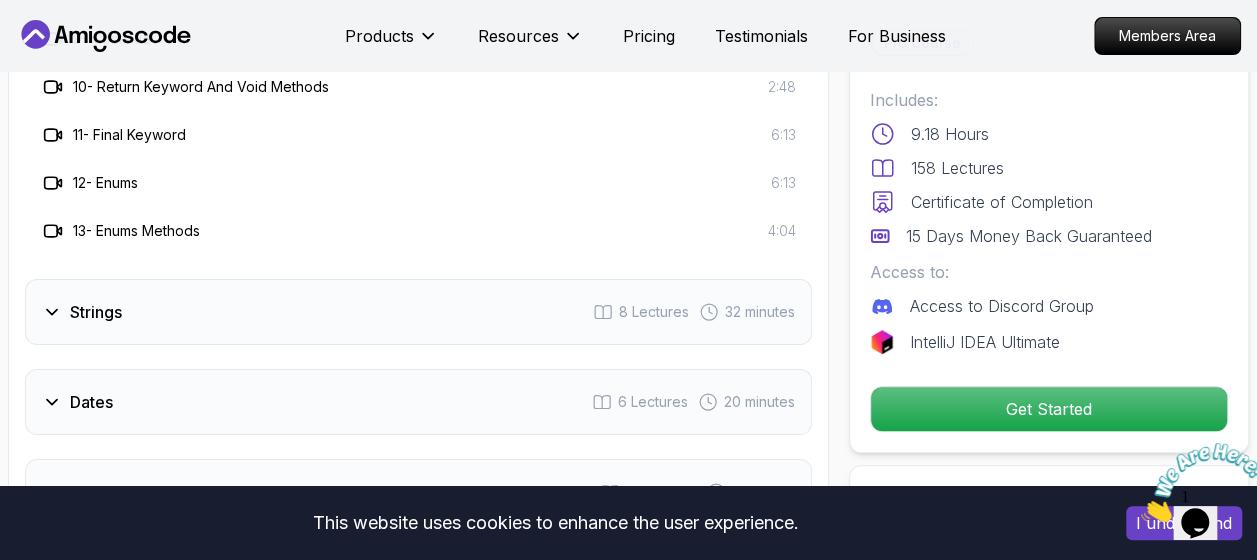 click on "Dates 6   Lectures     20 minutes" at bounding box center [418, 402] 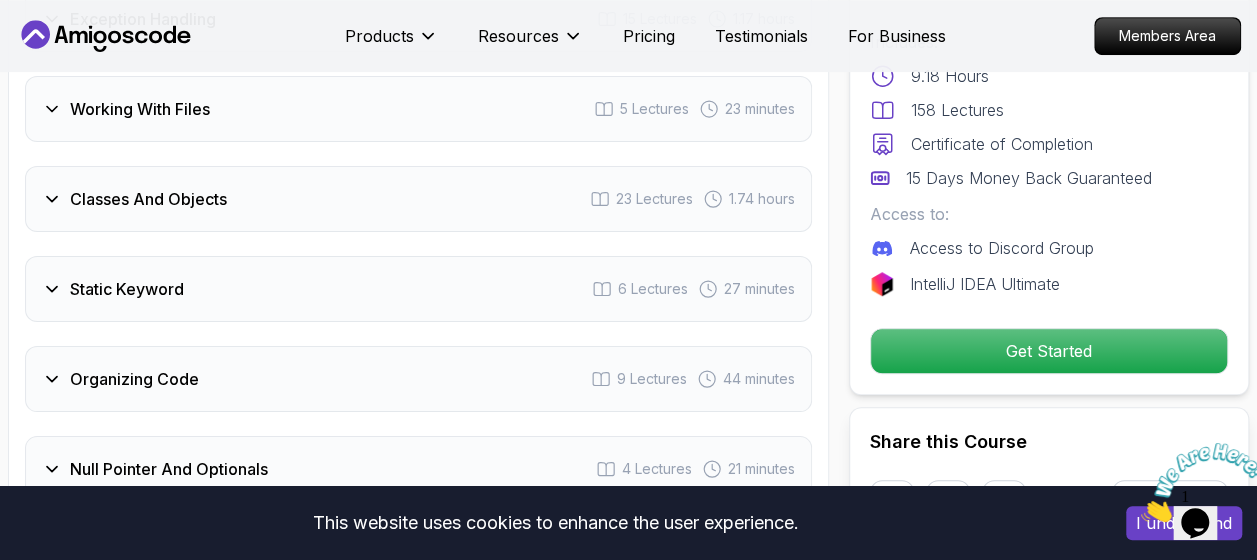 scroll, scrollTop: 3928, scrollLeft: 0, axis: vertical 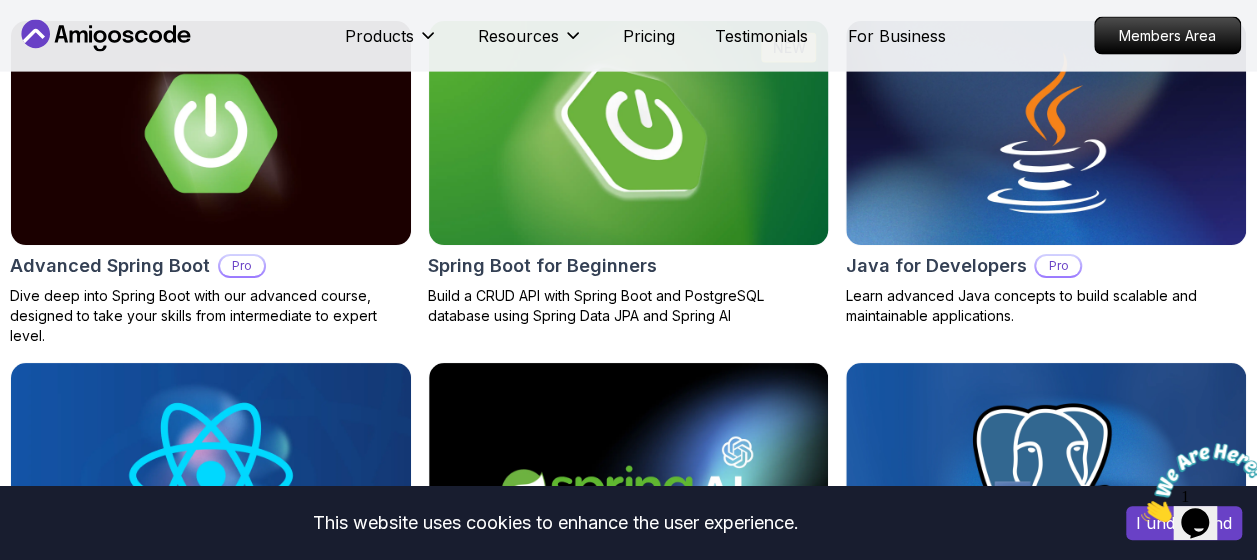 click on "Spring Boot for Beginners" at bounding box center (542, 266) 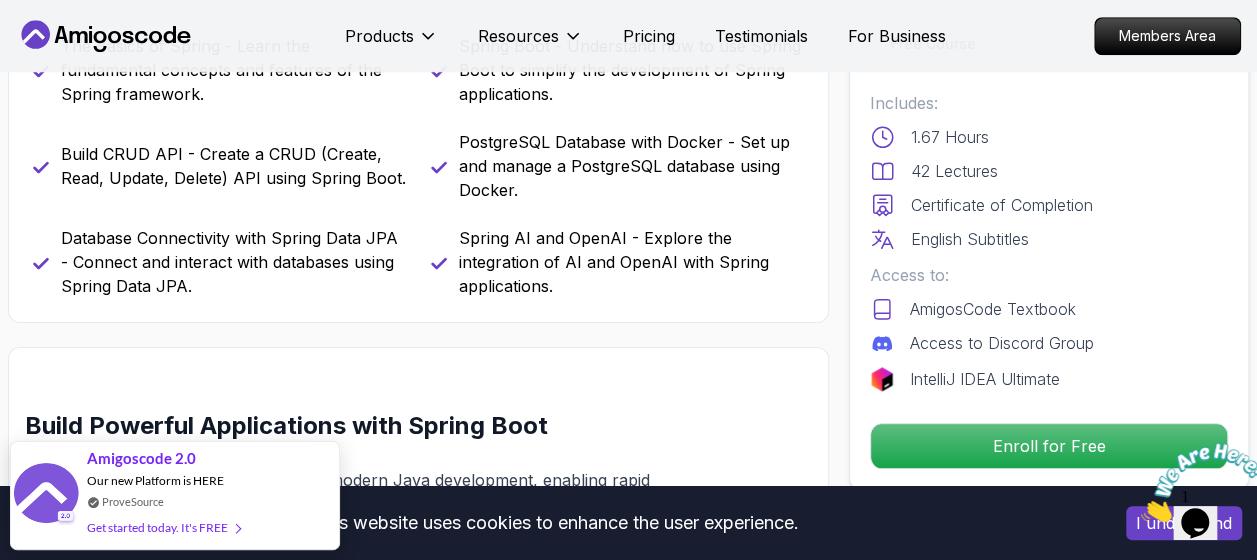 scroll, scrollTop: 900, scrollLeft: 0, axis: vertical 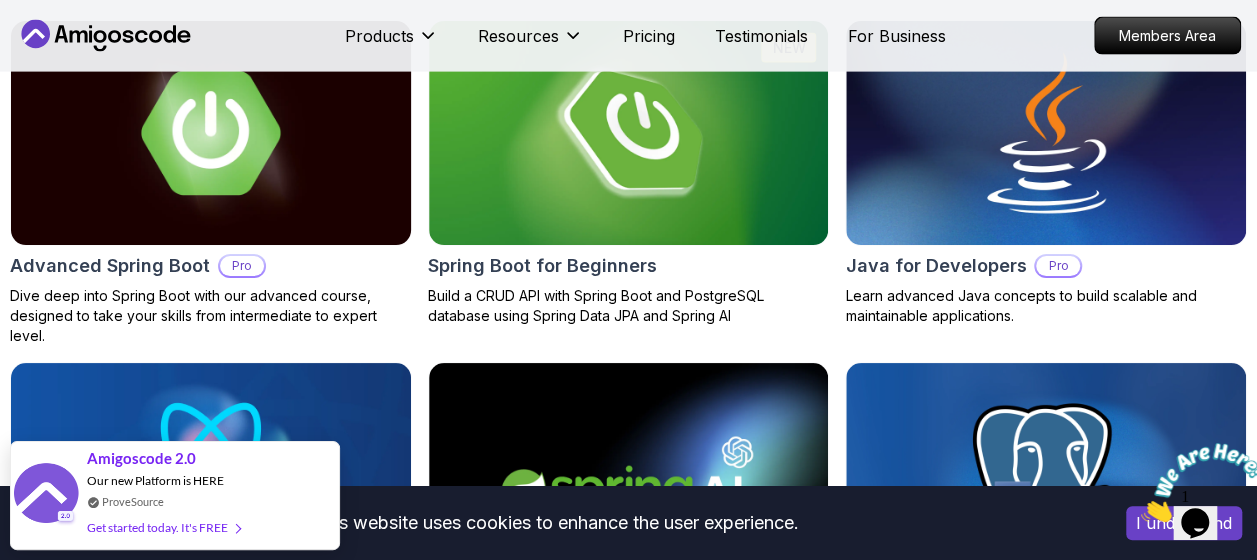 click at bounding box center (211, 133) 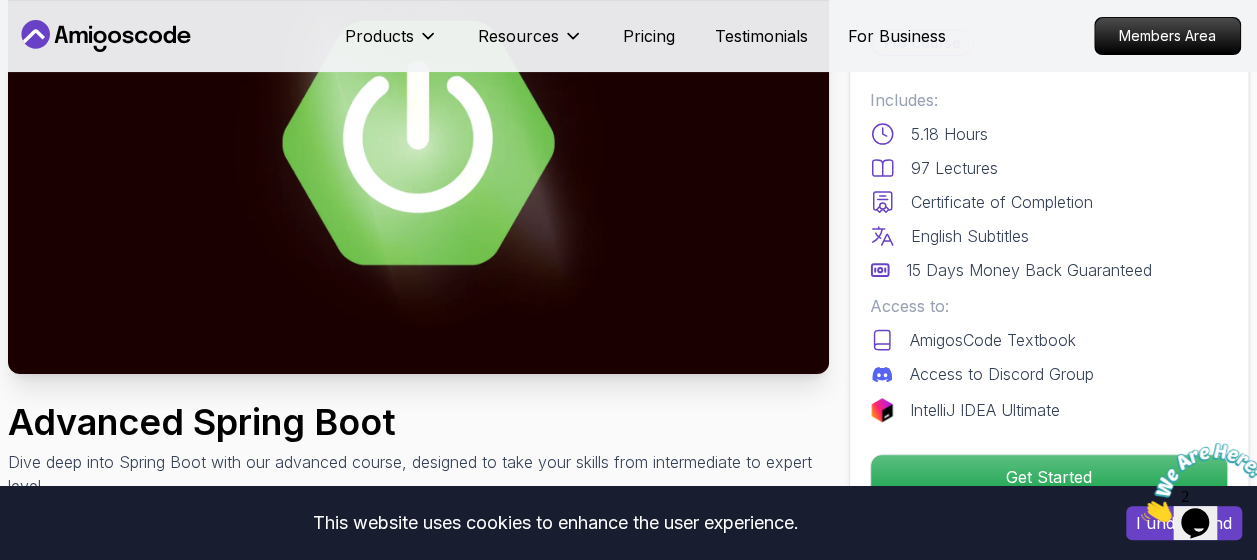 scroll, scrollTop: 0, scrollLeft: 0, axis: both 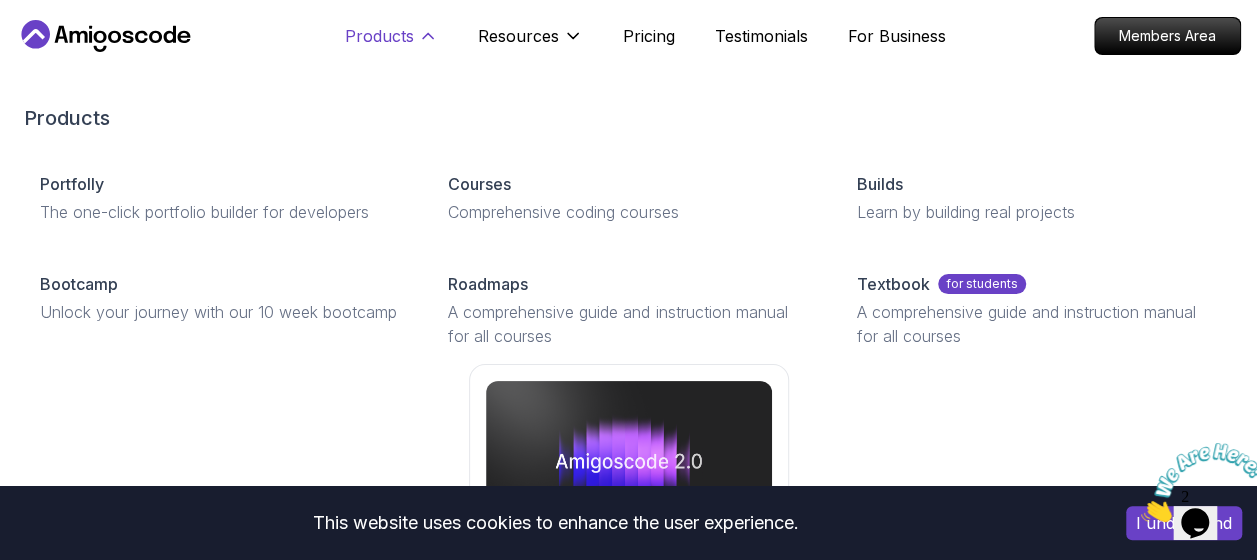 click on "Products" at bounding box center [391, 44] 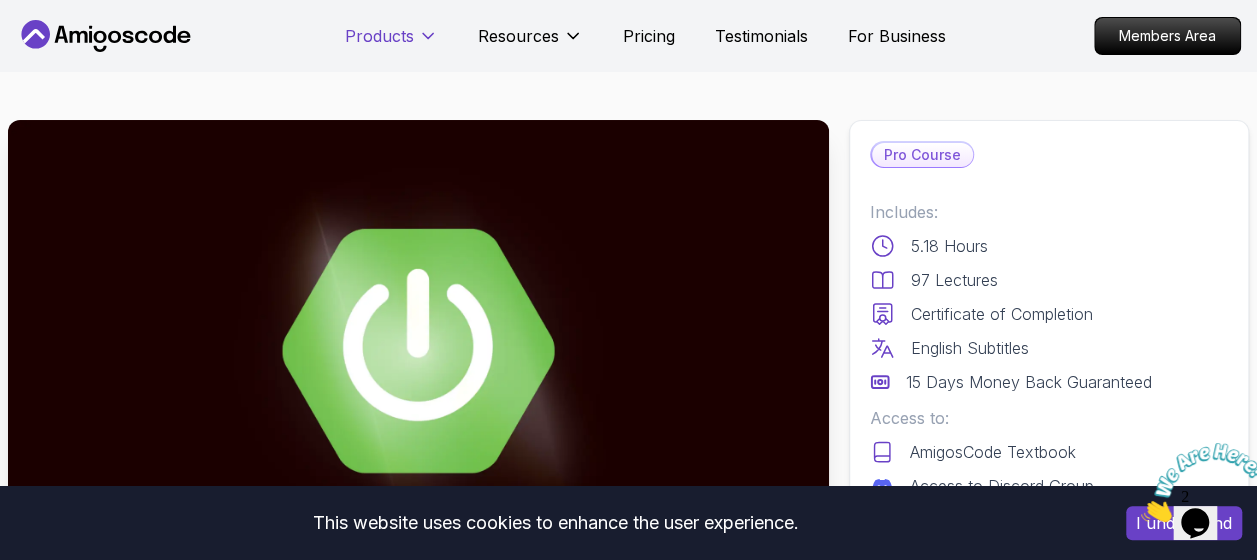 click on "Products" at bounding box center [379, 36] 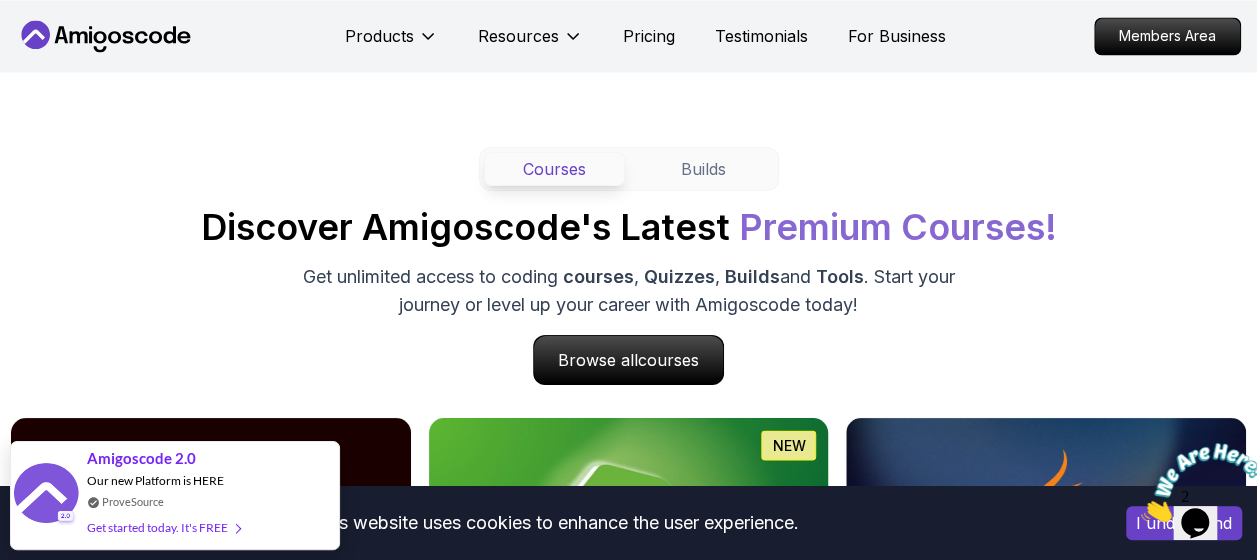 scroll, scrollTop: 1807, scrollLeft: 0, axis: vertical 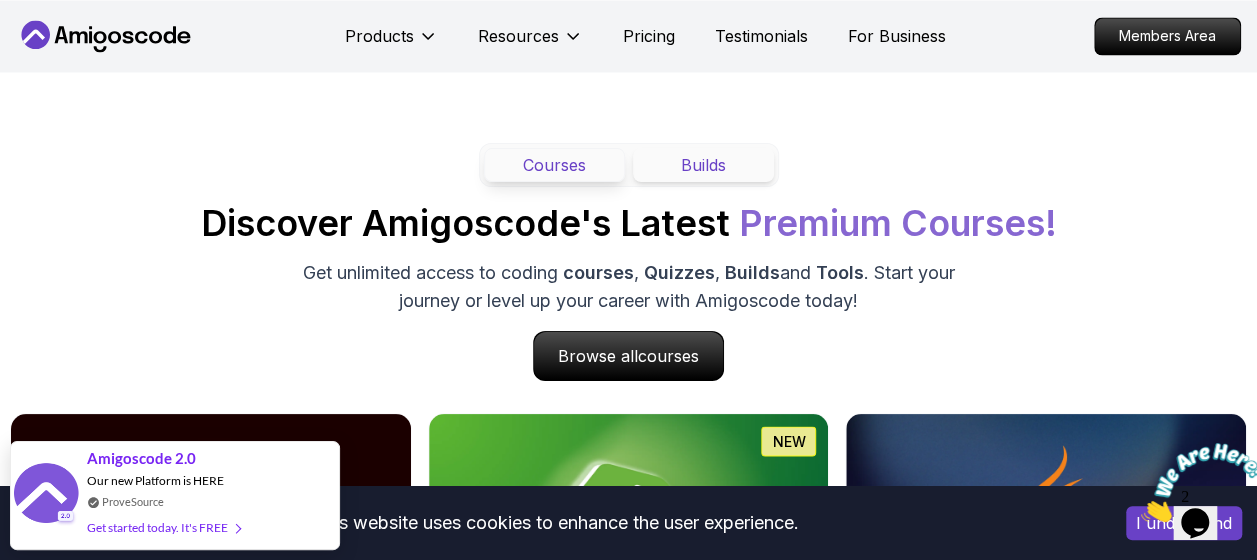 click on "Builds" at bounding box center (703, 165) 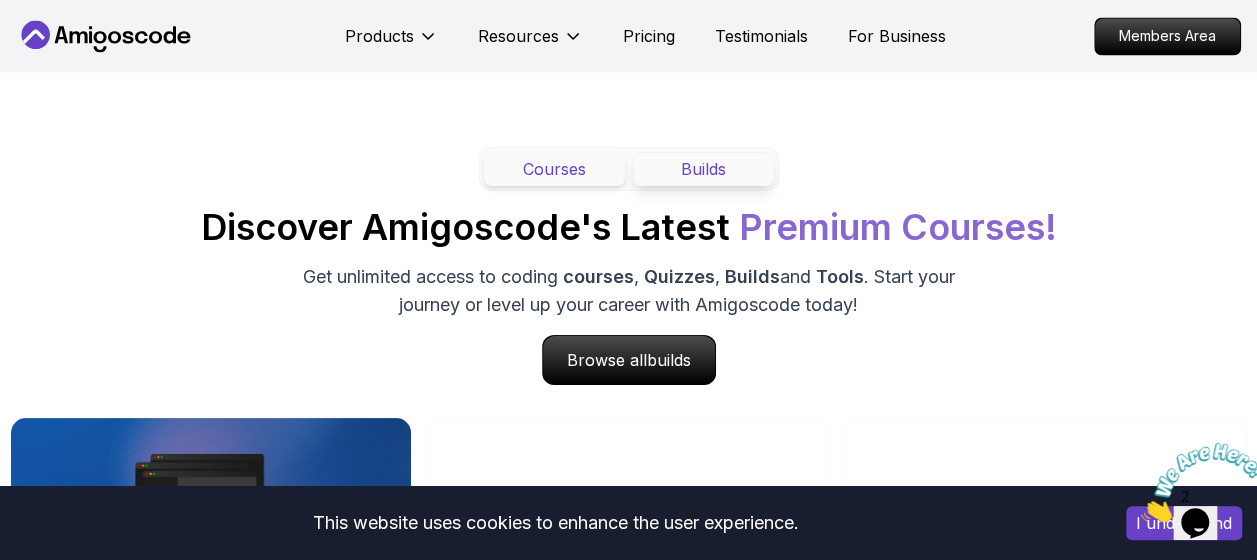 scroll, scrollTop: 1802, scrollLeft: 0, axis: vertical 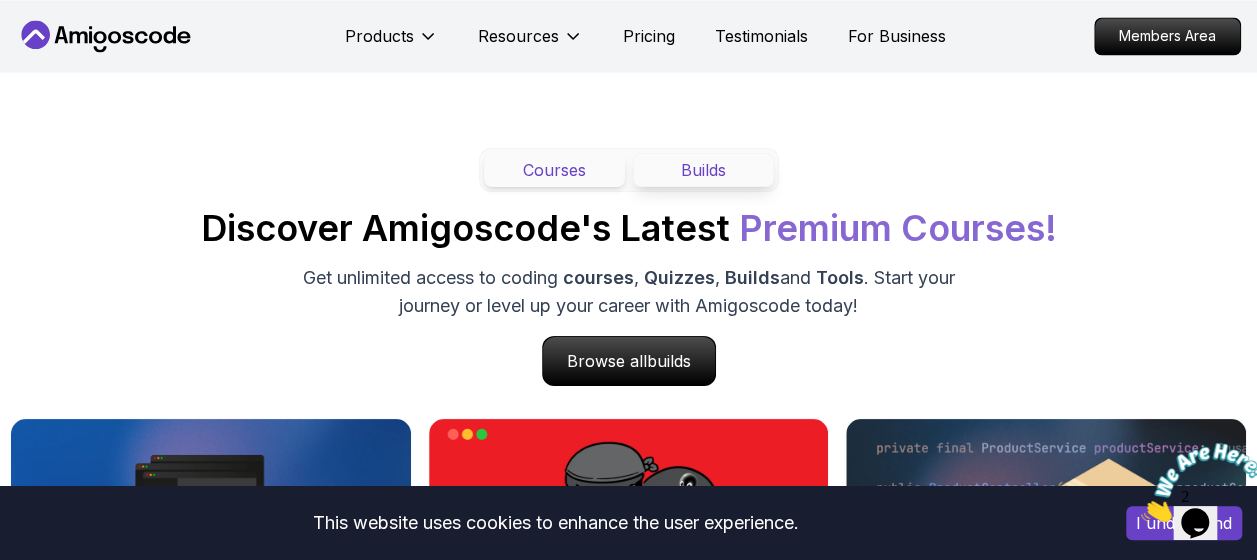 click on "Courses" at bounding box center [554, 170] 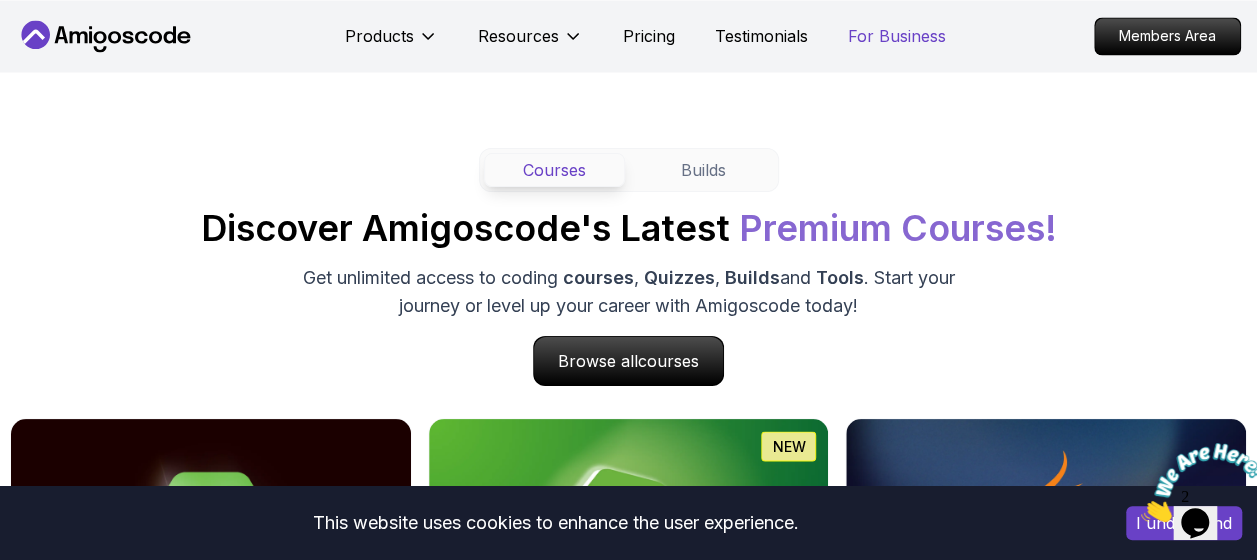 click on "For Business" at bounding box center (897, 36) 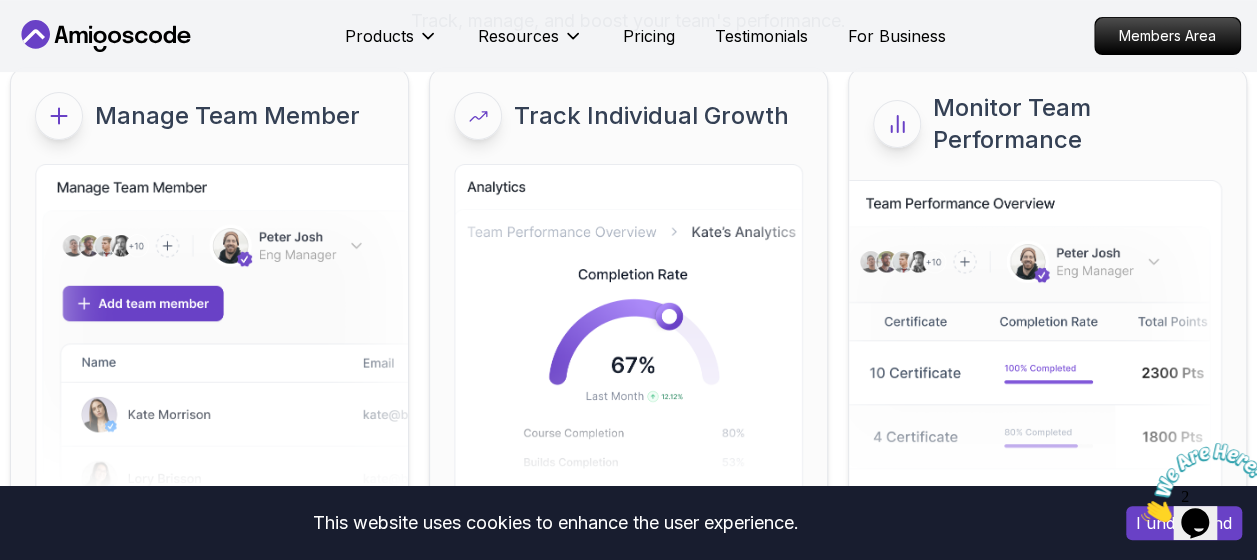 scroll, scrollTop: 0, scrollLeft: 0, axis: both 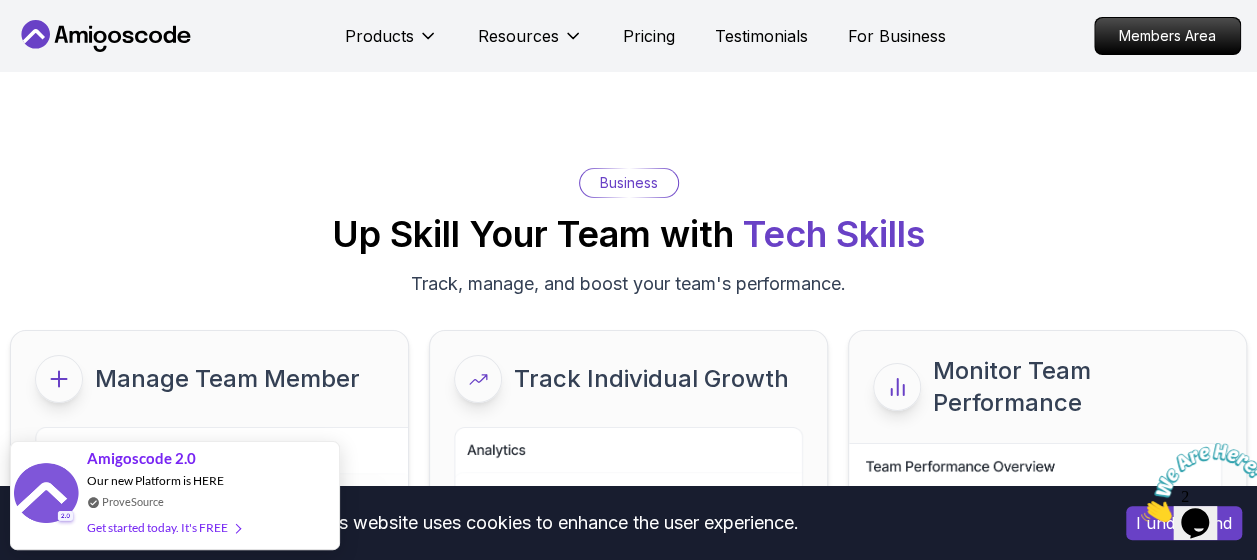 click on "Products Resources Pricing Testimonials For Business" at bounding box center (645, 36) 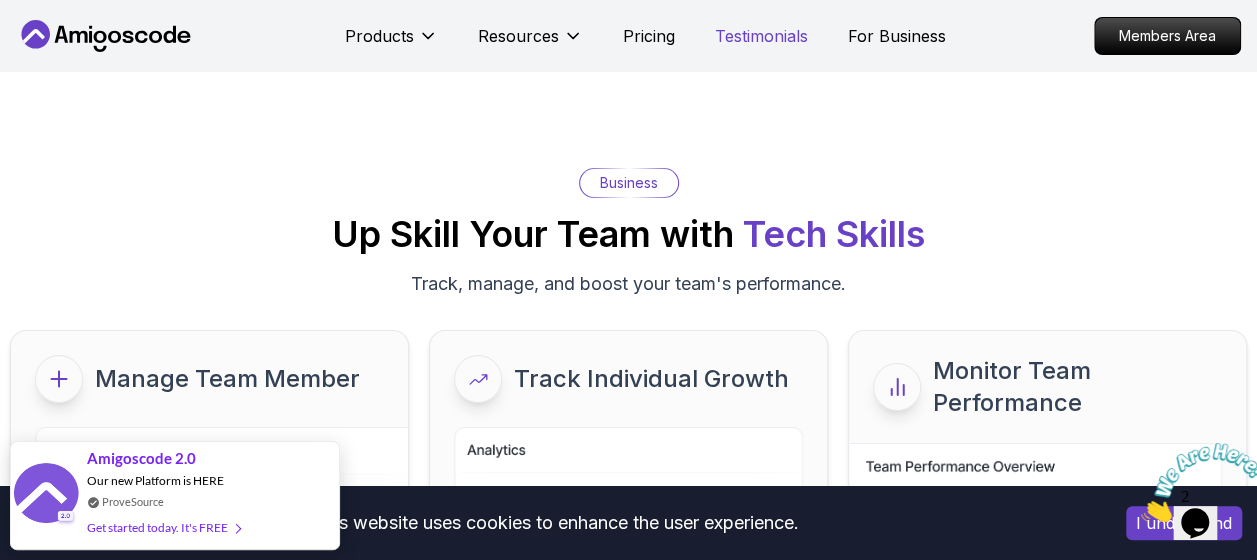 click on "Testimonials" at bounding box center (761, 36) 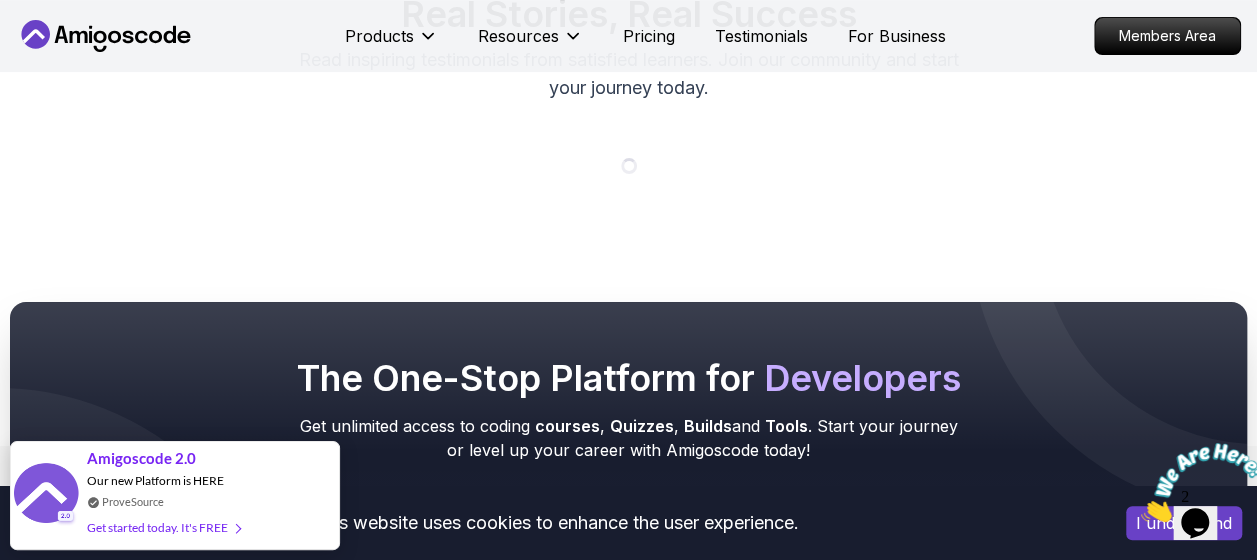 scroll, scrollTop: 0, scrollLeft: 0, axis: both 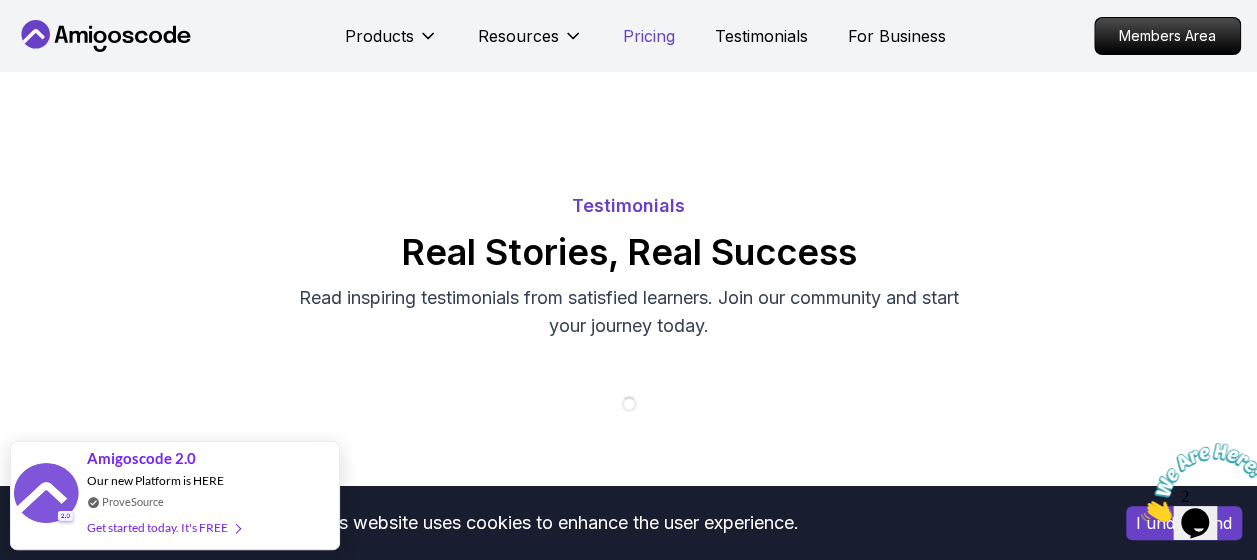 click on "Pricing" at bounding box center [649, 36] 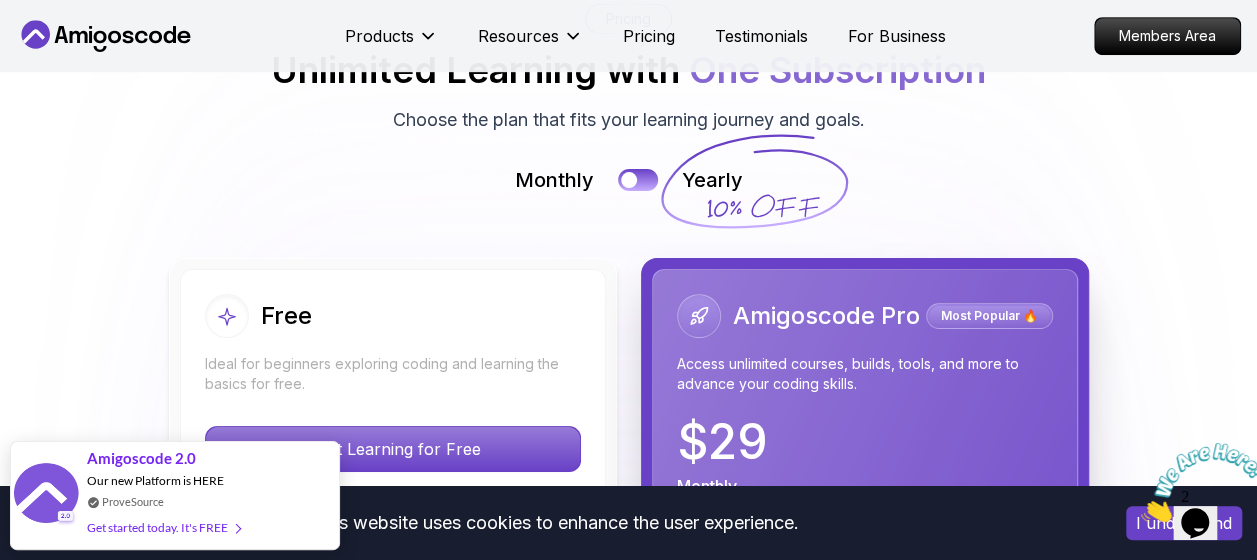 scroll, scrollTop: 4126, scrollLeft: 0, axis: vertical 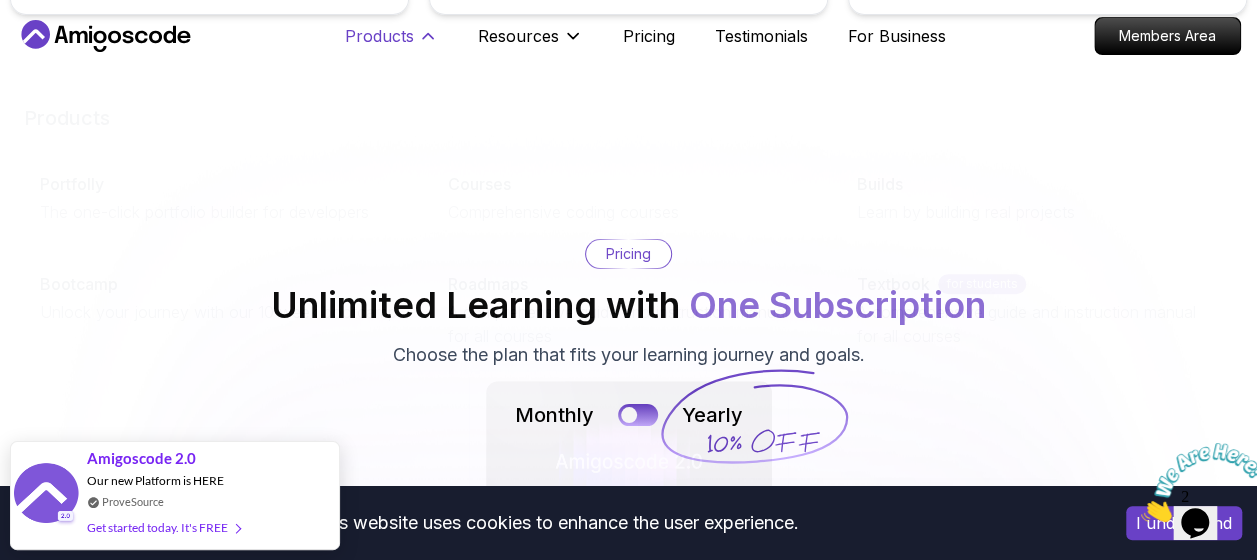 click on "Products" at bounding box center (379, 36) 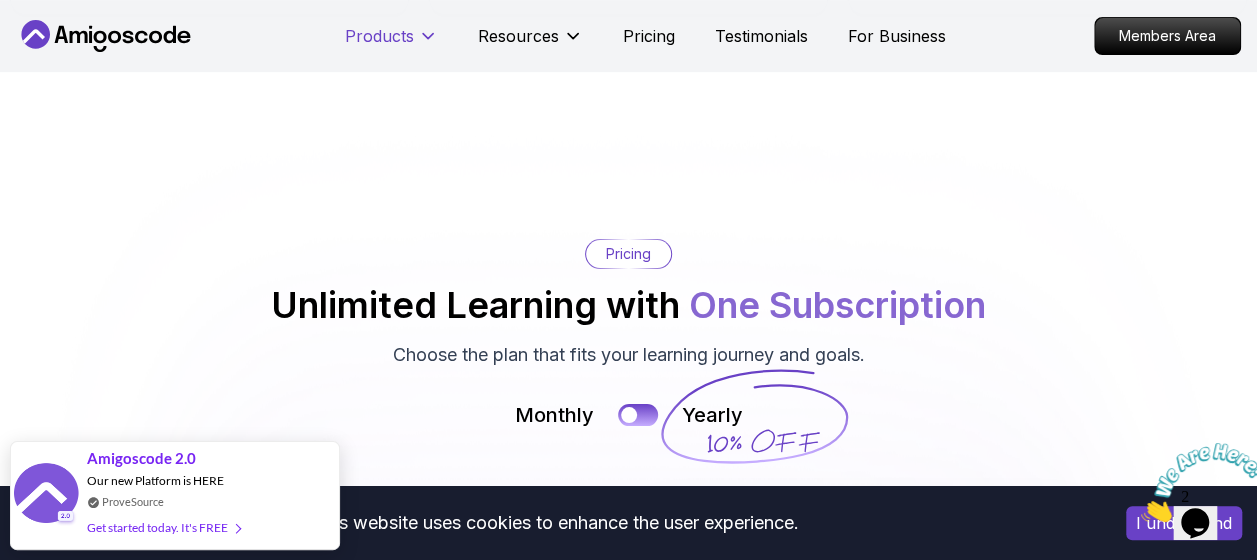 click on "Products" at bounding box center [379, 36] 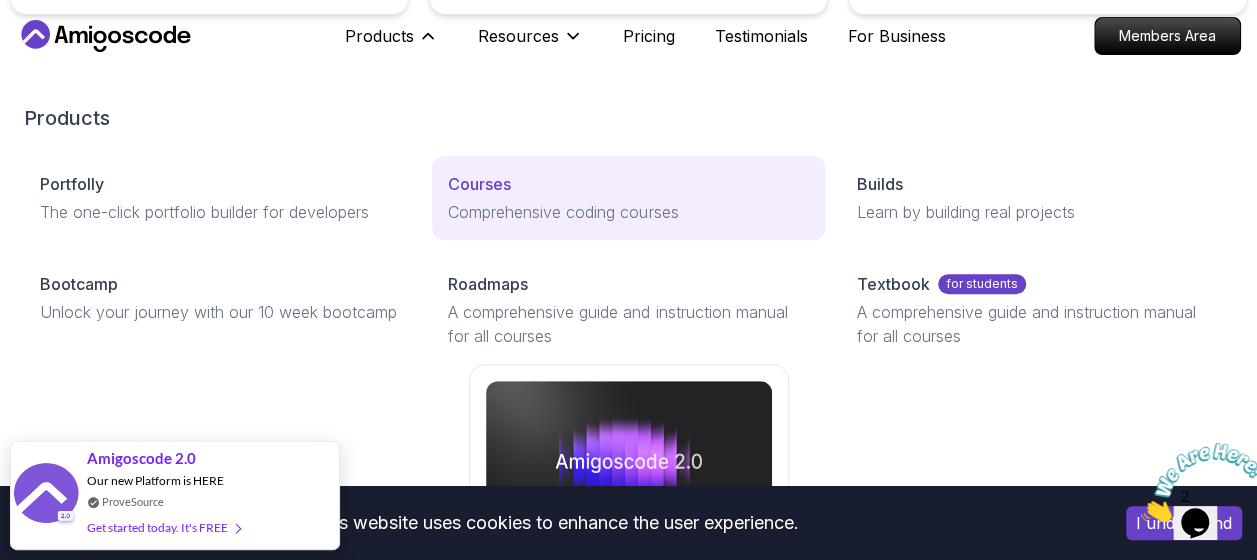 click on "Comprehensive coding courses" at bounding box center (628, 212) 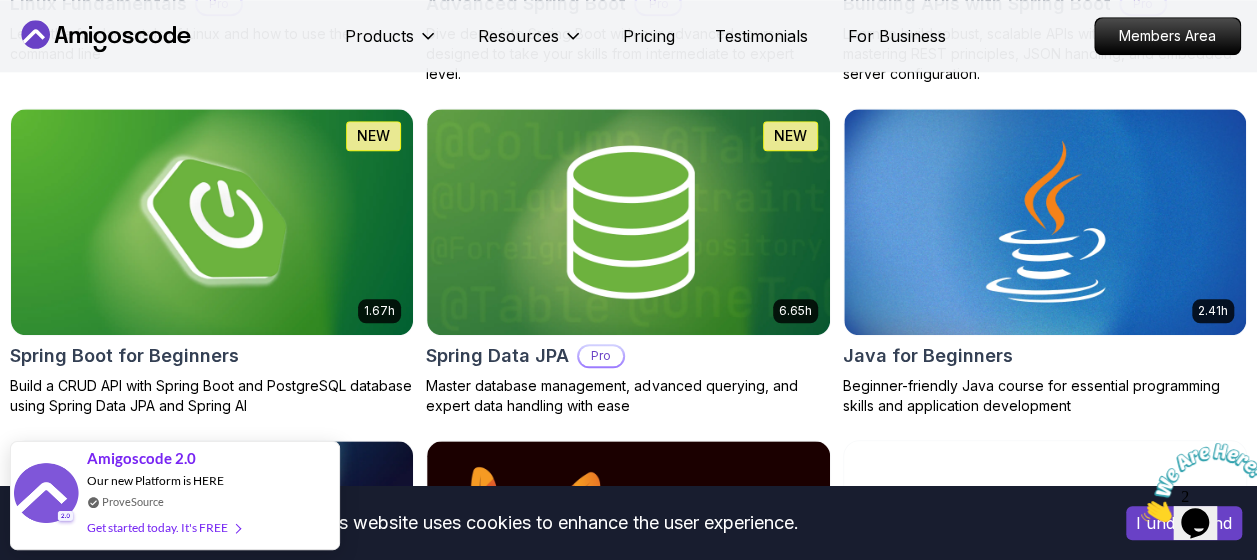 scroll, scrollTop: 933, scrollLeft: 0, axis: vertical 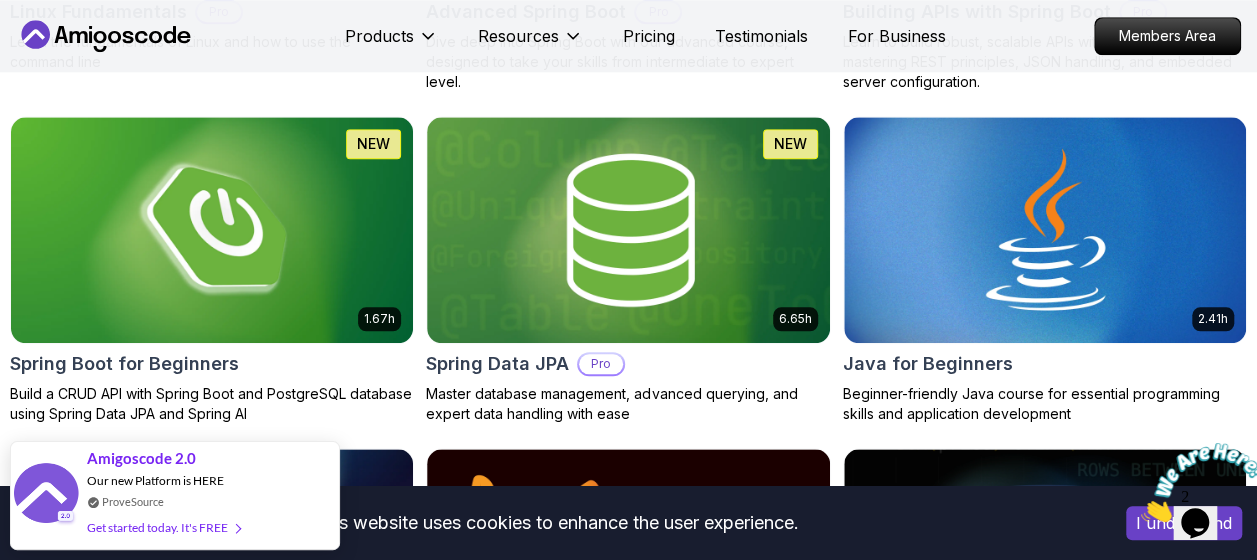 click at bounding box center (628, 229) 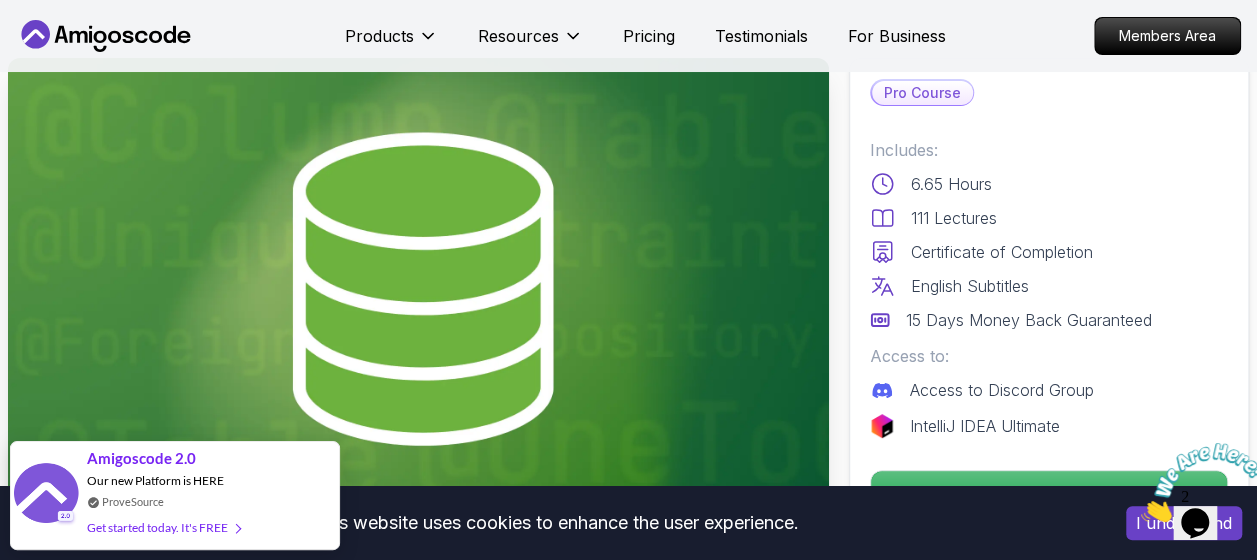 scroll, scrollTop: 0, scrollLeft: 0, axis: both 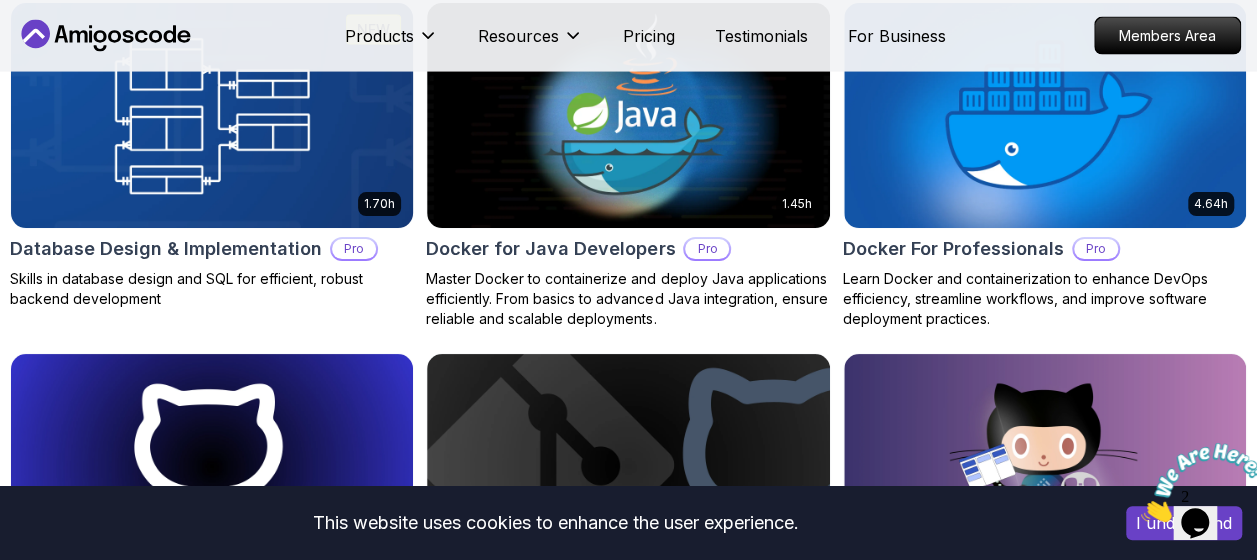 click at bounding box center (212, 115) 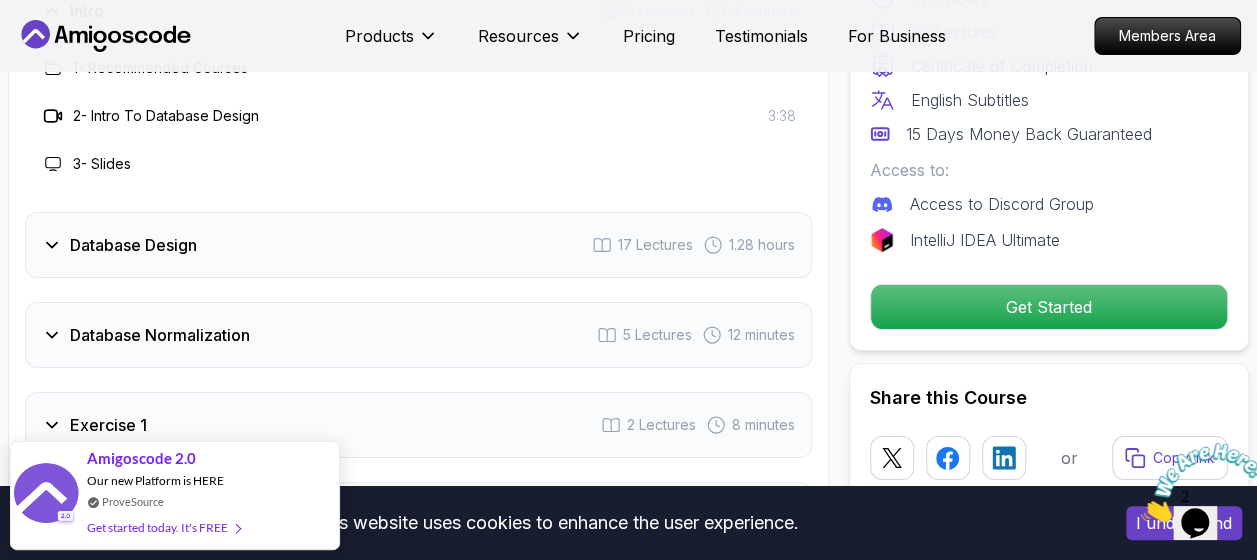 scroll, scrollTop: 3622, scrollLeft: 0, axis: vertical 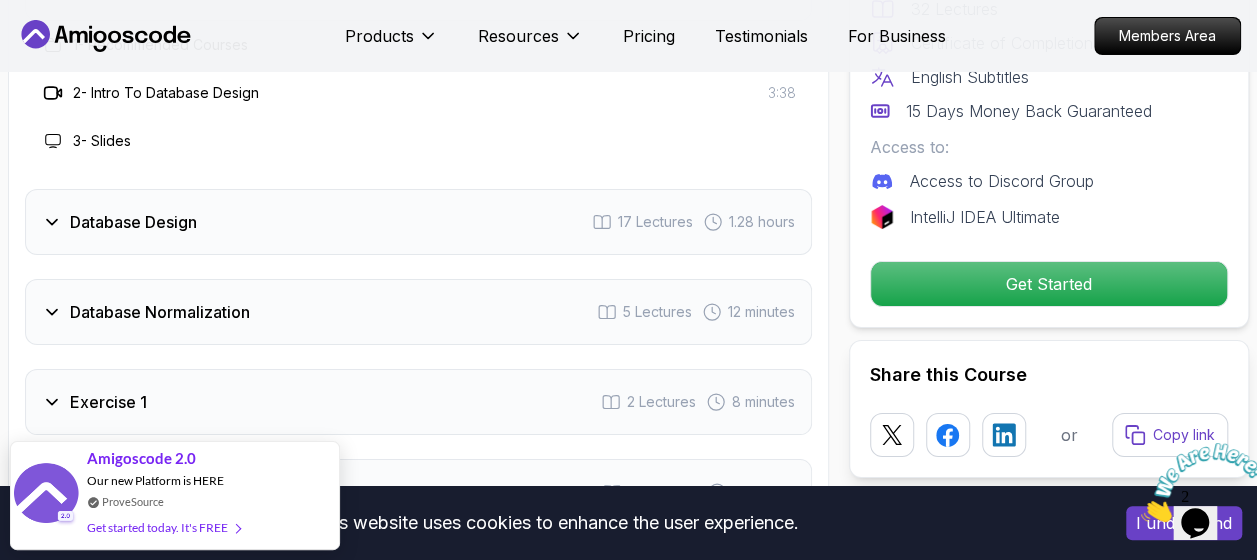 click on "Database Design 17   Lectures     1.28 hours" at bounding box center [418, 222] 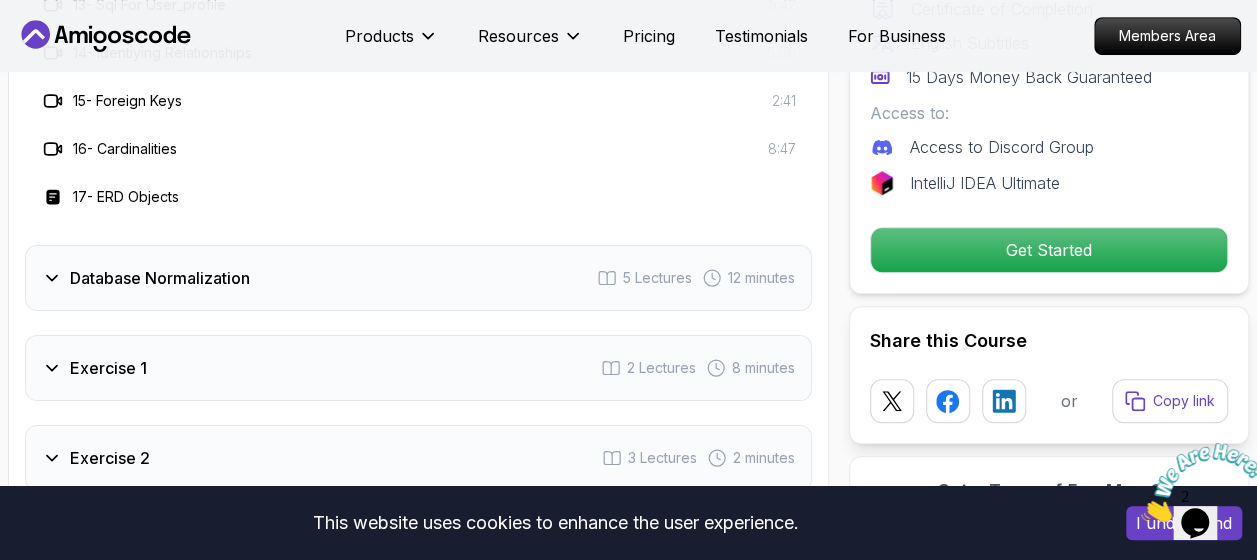 scroll, scrollTop: 4329, scrollLeft: 0, axis: vertical 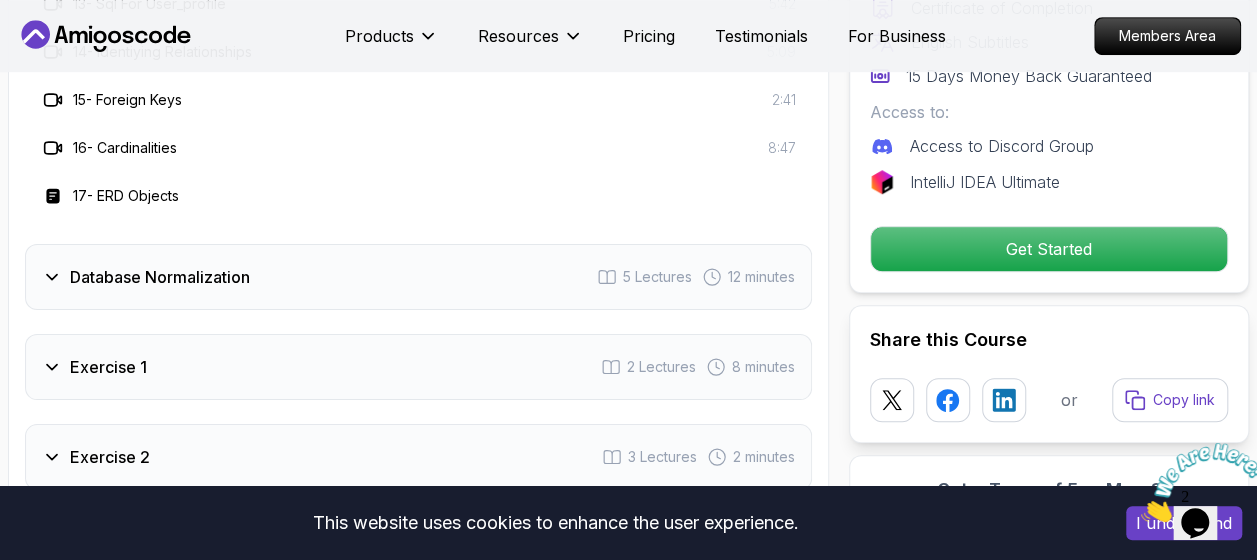 click on "Database Normalization 5   Lectures     12 minutes" at bounding box center [418, 277] 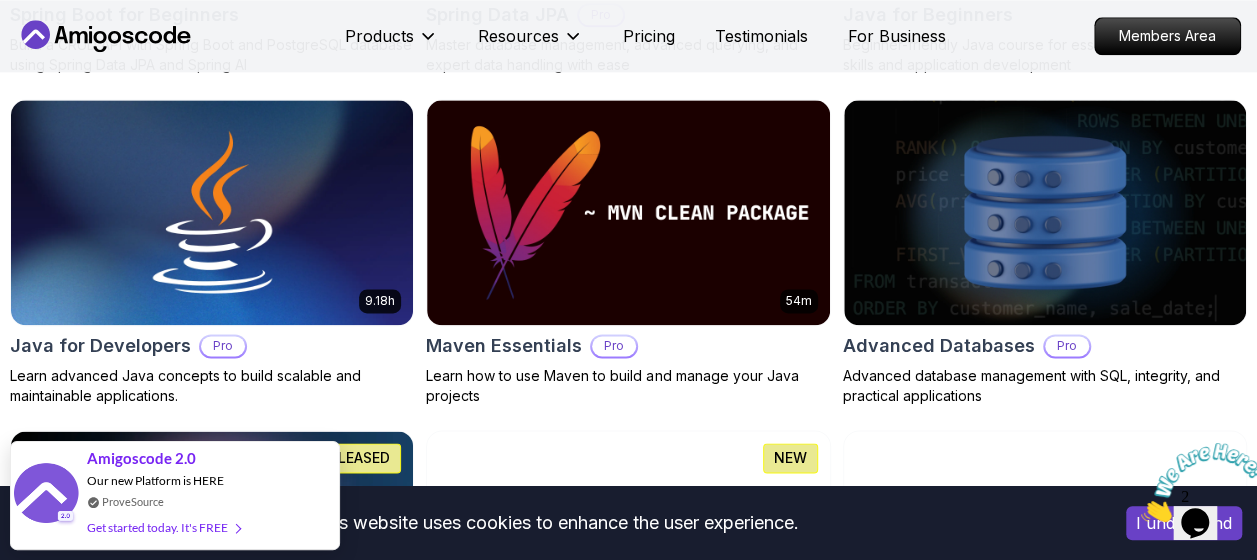 scroll, scrollTop: 1282, scrollLeft: 0, axis: vertical 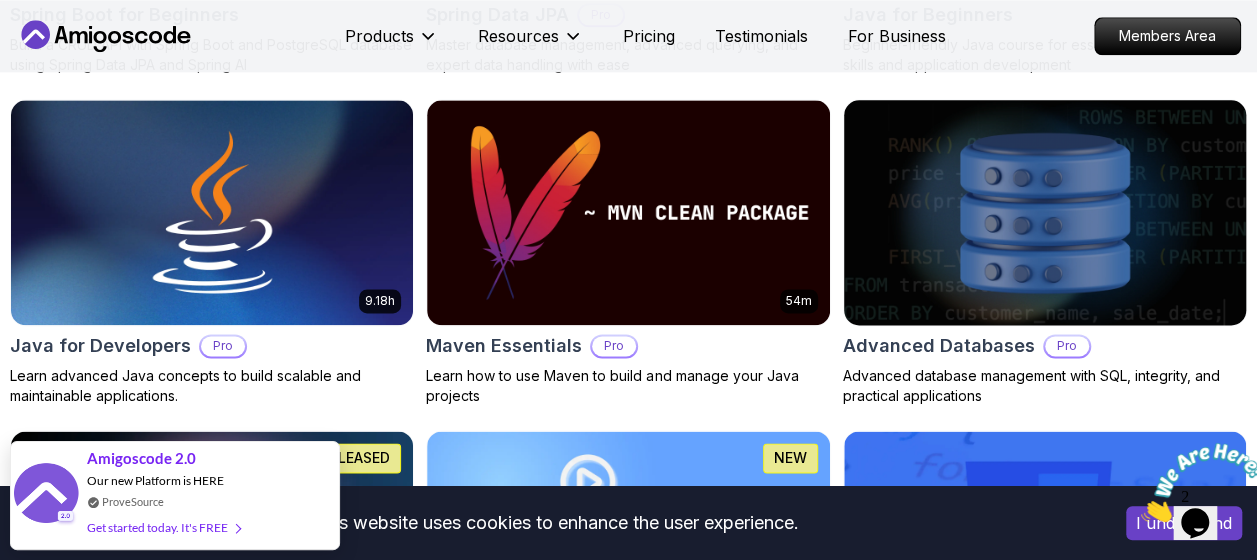click on "Advanced Databases" at bounding box center (939, 346) 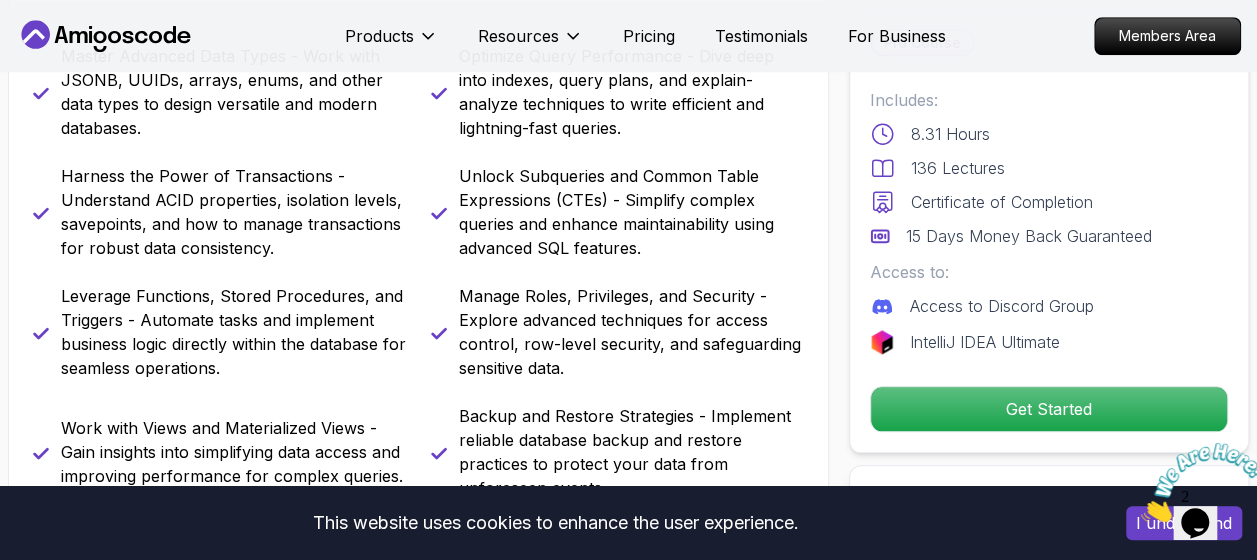 scroll, scrollTop: 897, scrollLeft: 0, axis: vertical 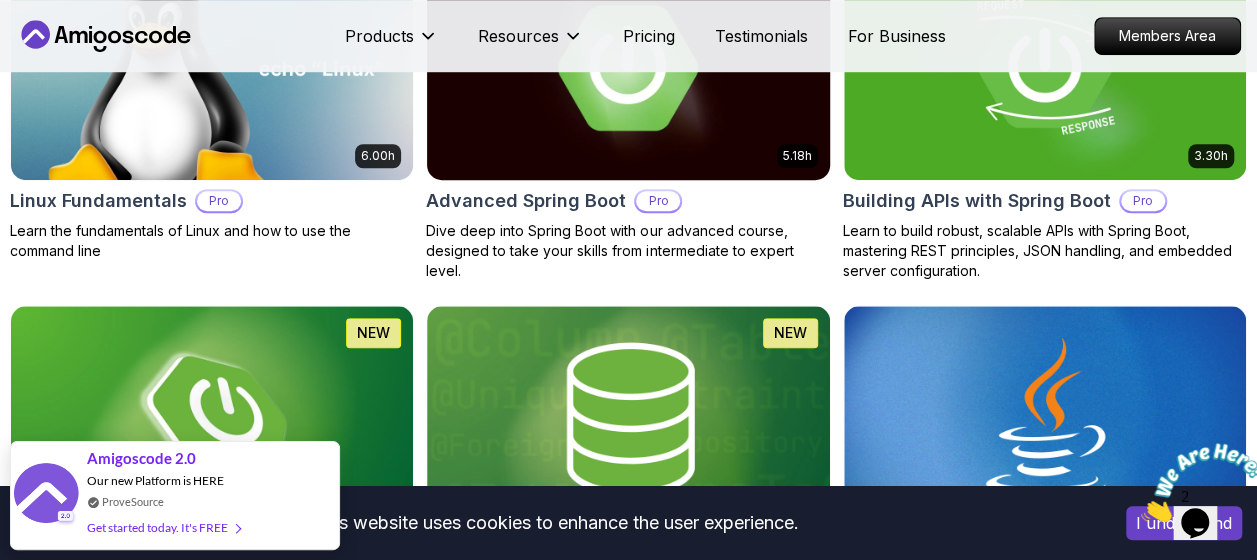 click on "Dive deep into Spring Boot with our advanced course, designed to take your skills from intermediate to expert level." at bounding box center (628, 251) 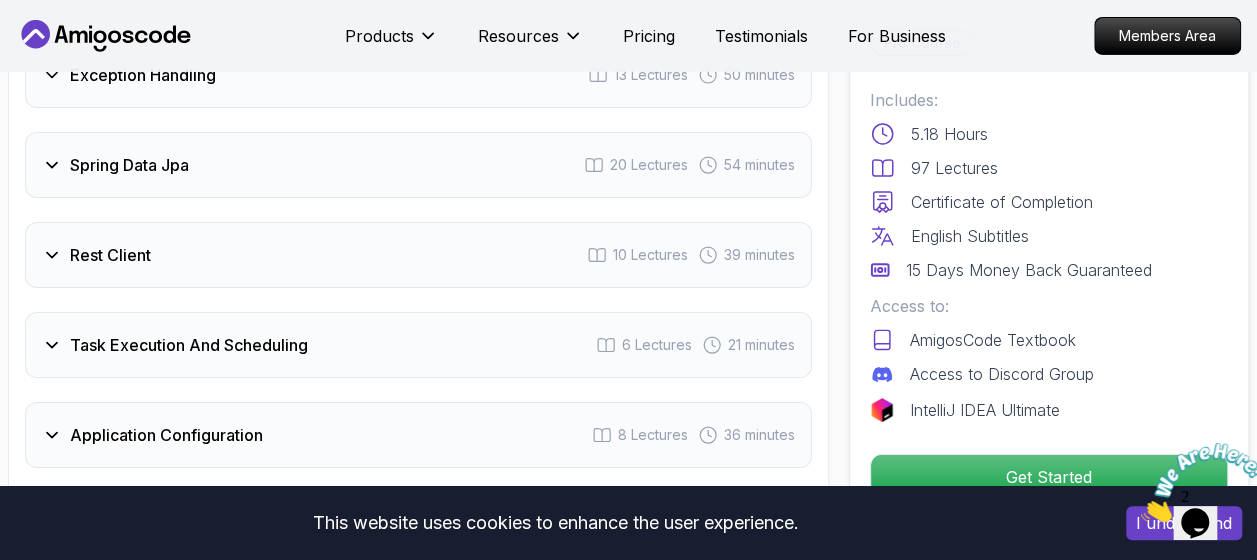 scroll, scrollTop: 3459, scrollLeft: 0, axis: vertical 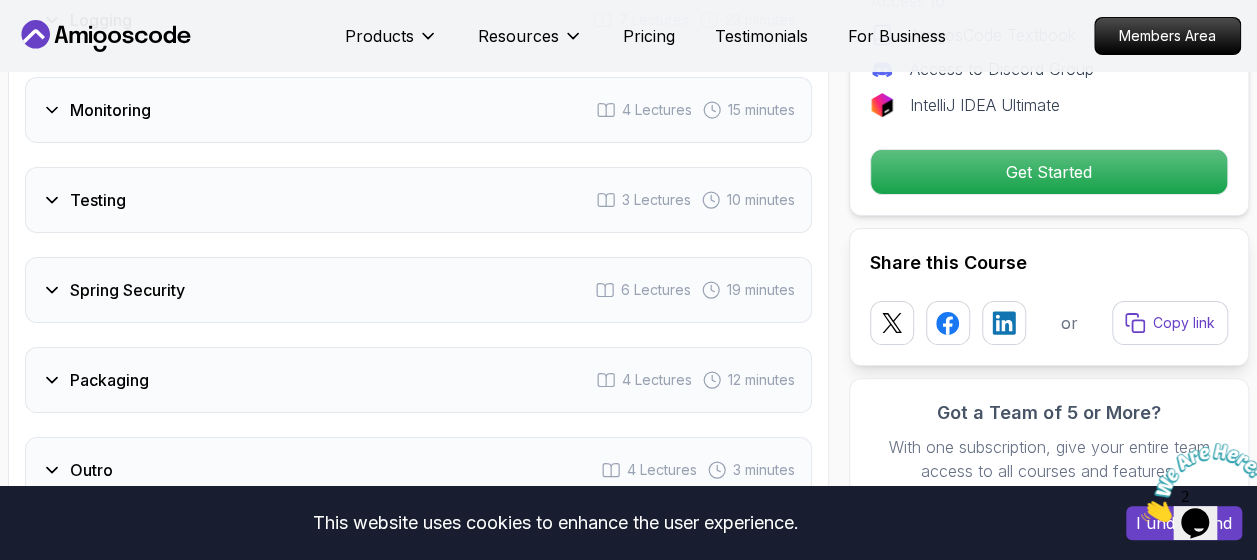click on "Spring Security 6   Lectures     19 minutes" at bounding box center [418, 290] 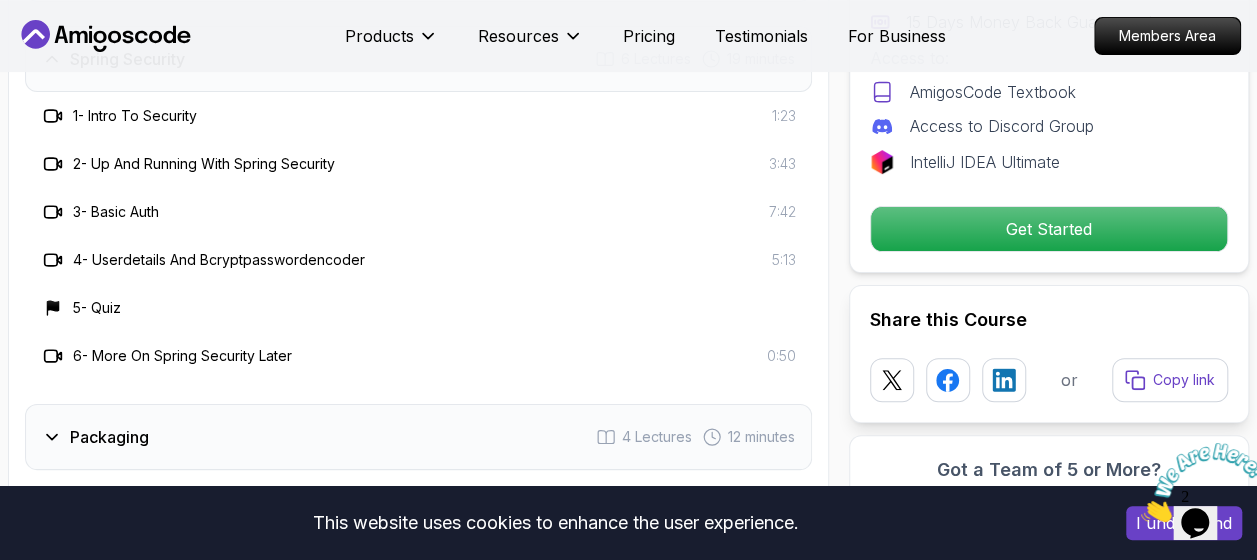 scroll, scrollTop: 3956, scrollLeft: 0, axis: vertical 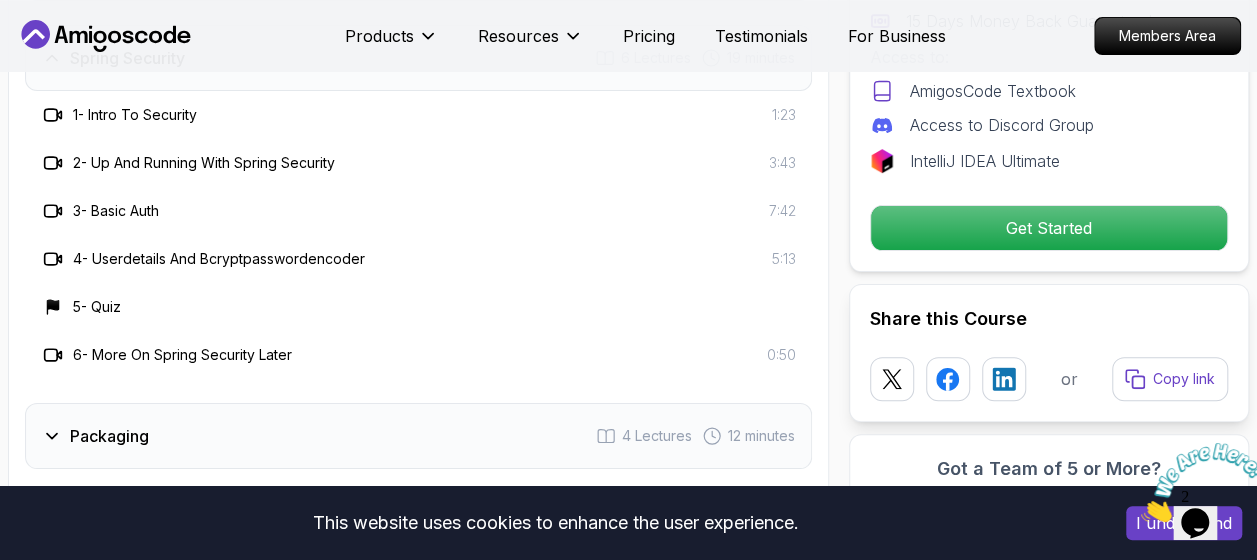 click on "4  -   Userdetails And Bcryptpasswordencoder" at bounding box center [219, 259] 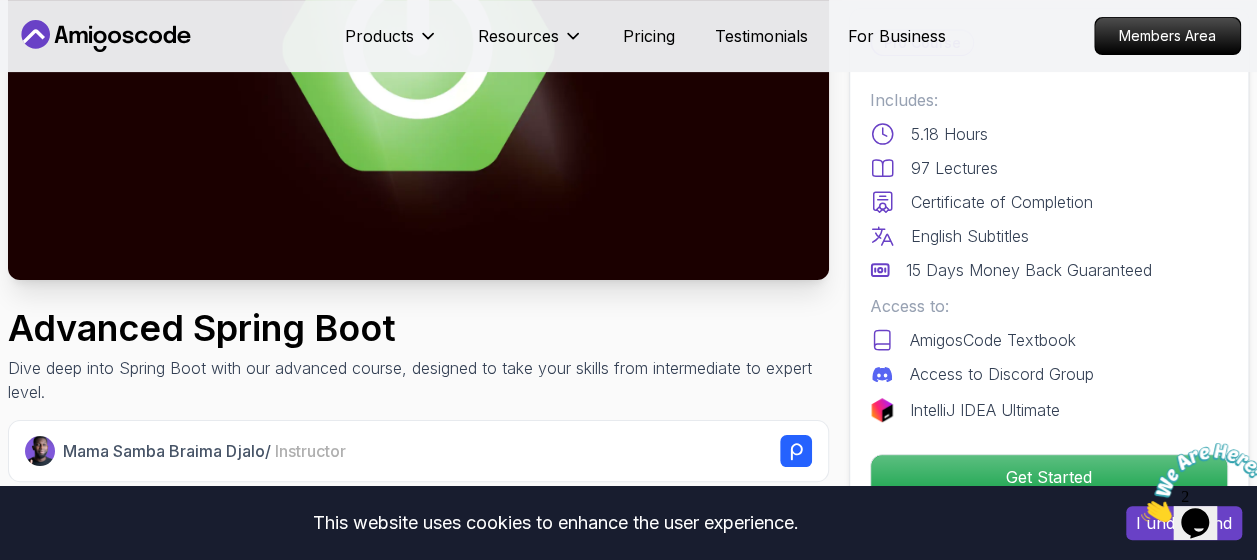 scroll, scrollTop: 519, scrollLeft: 0, axis: vertical 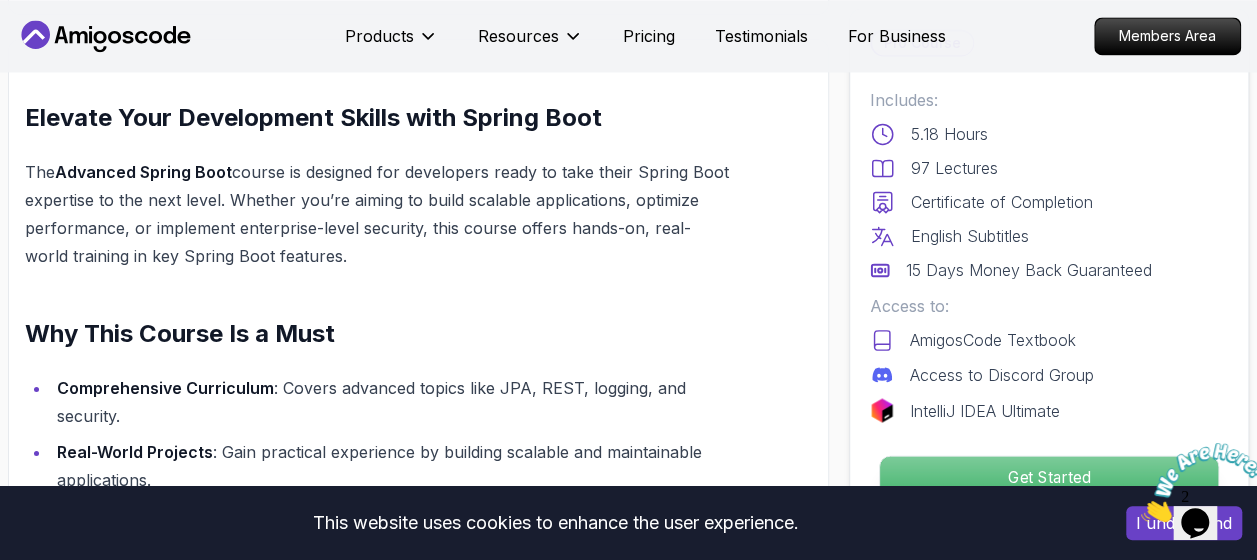 click on "Get Started" at bounding box center (1049, 477) 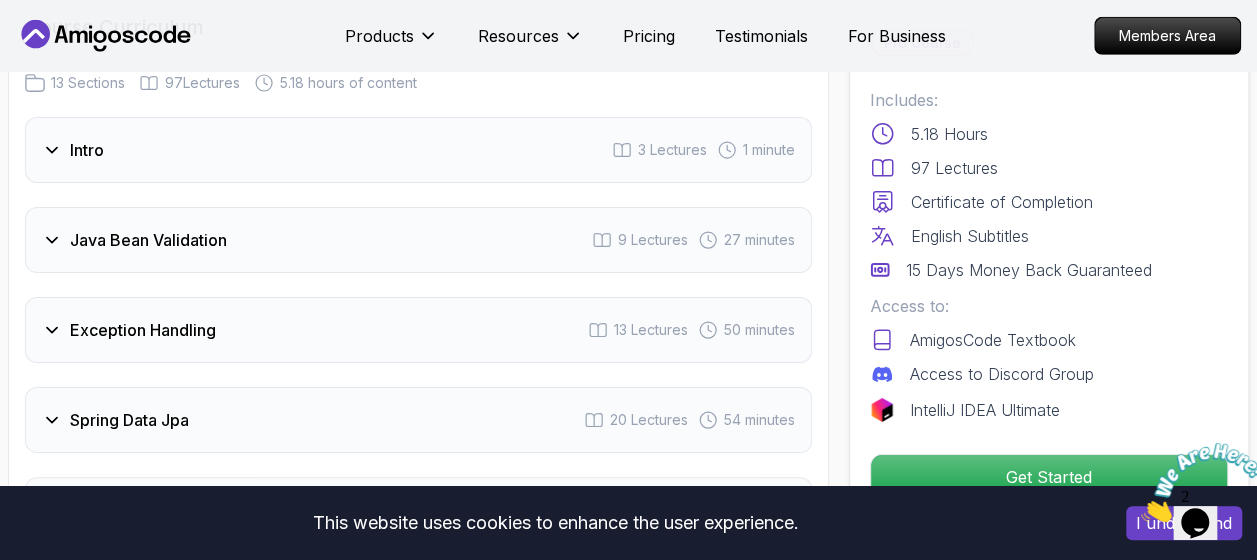 scroll, scrollTop: 2864, scrollLeft: 0, axis: vertical 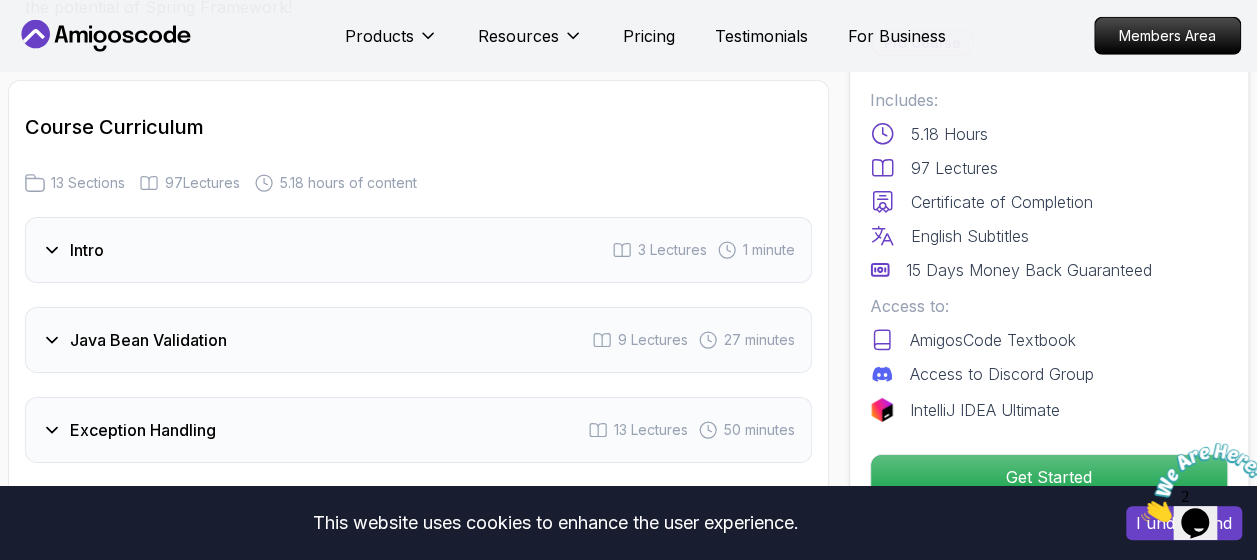 click on "Java Bean Validation" at bounding box center [148, 340] 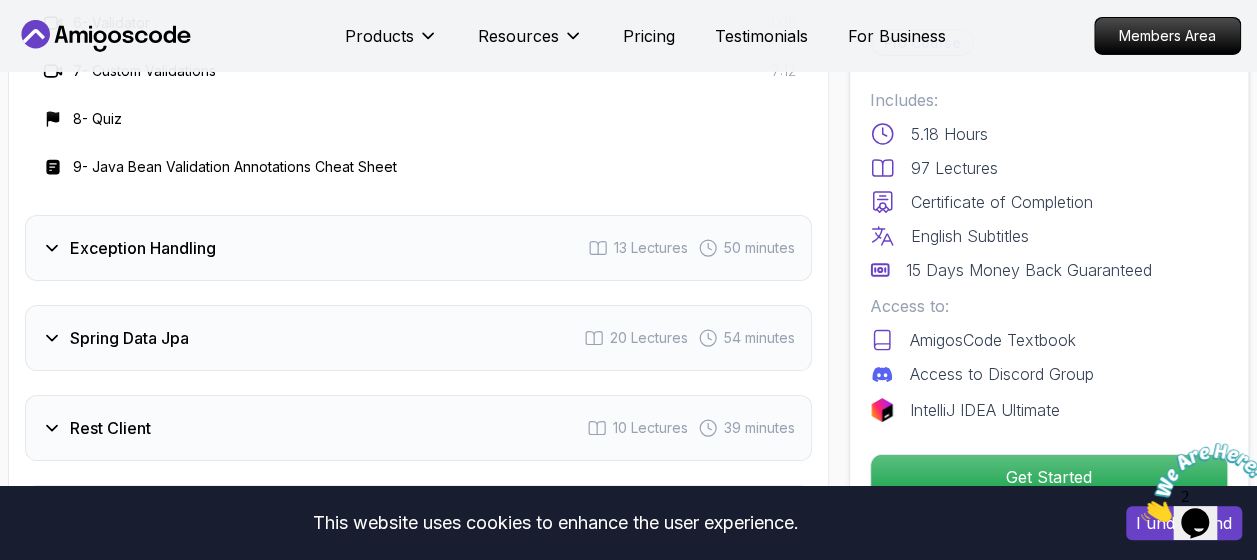 scroll, scrollTop: 3664, scrollLeft: 0, axis: vertical 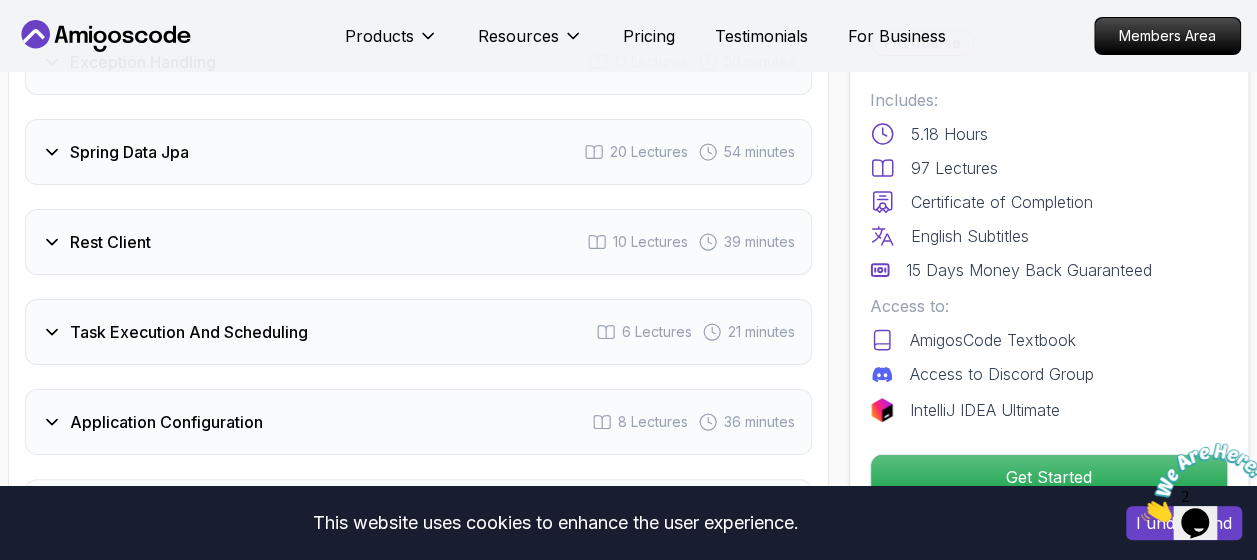 click on "Rest Client 10   Lectures     39 minutes" at bounding box center (418, 242) 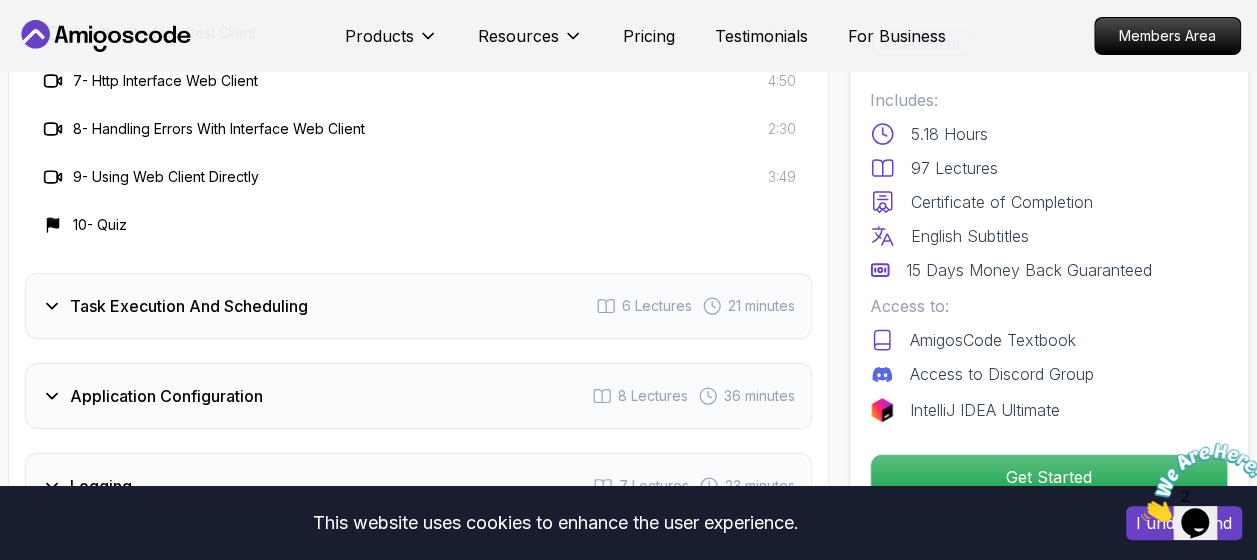 scroll, scrollTop: 3864, scrollLeft: 0, axis: vertical 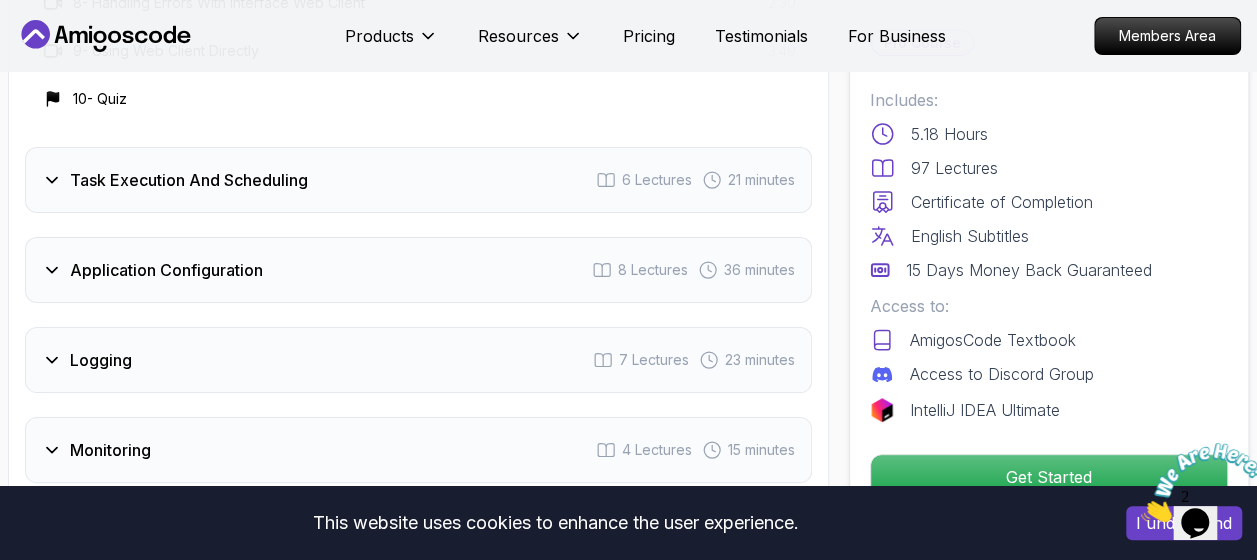 click on "Task Execution And Scheduling" at bounding box center (189, 180) 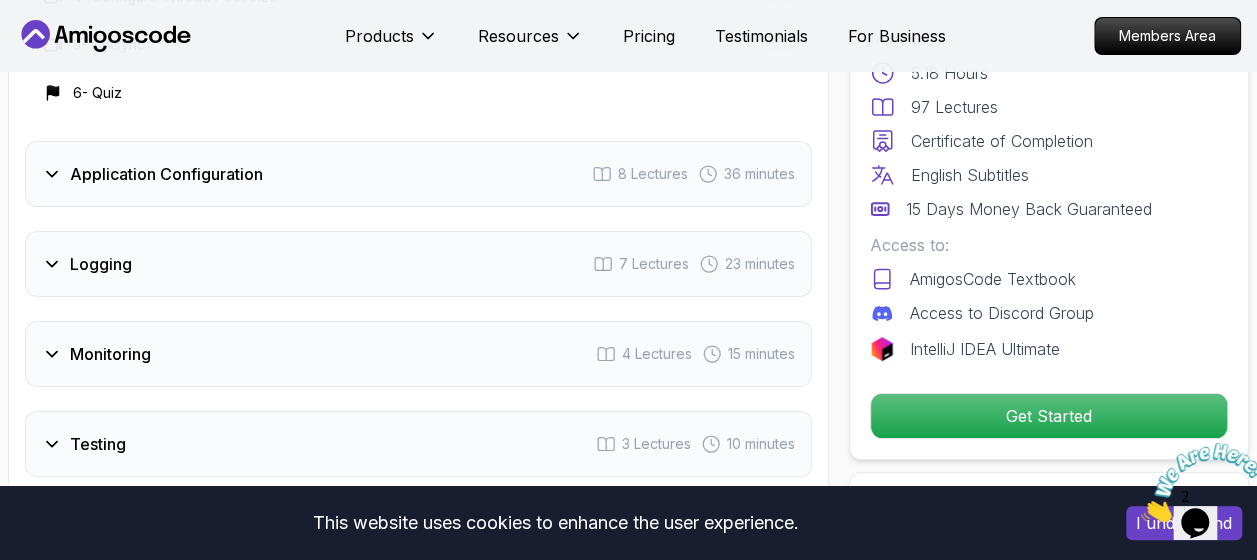 scroll, scrollTop: 3664, scrollLeft: 0, axis: vertical 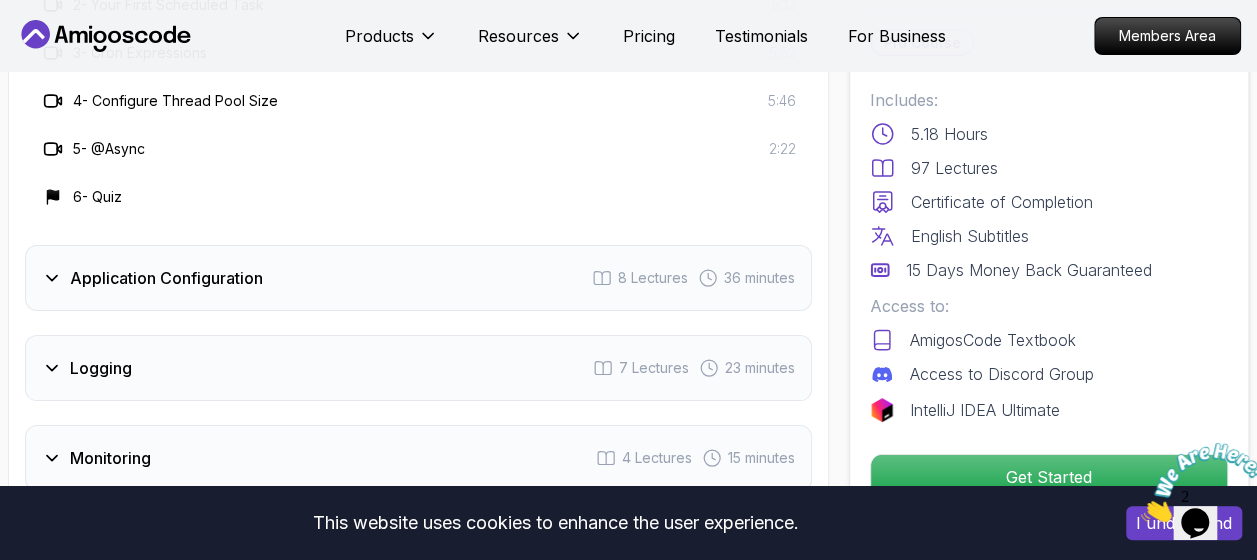 click on "Application Configuration" at bounding box center (166, 278) 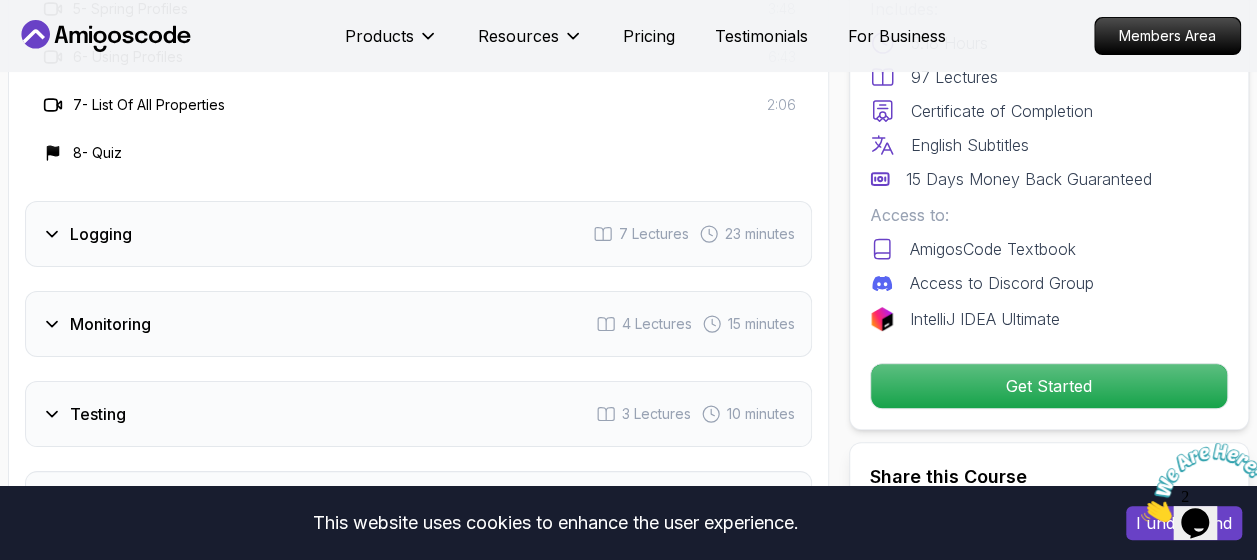 scroll, scrollTop: 4064, scrollLeft: 0, axis: vertical 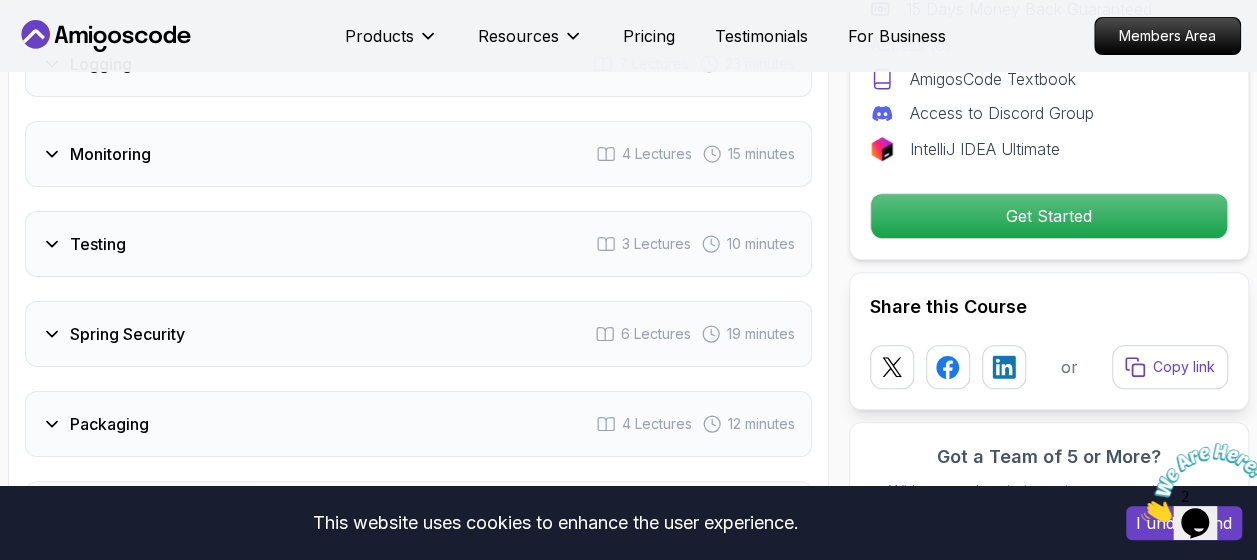 click on "Spring Security 6   Lectures     19 minutes" at bounding box center [418, 334] 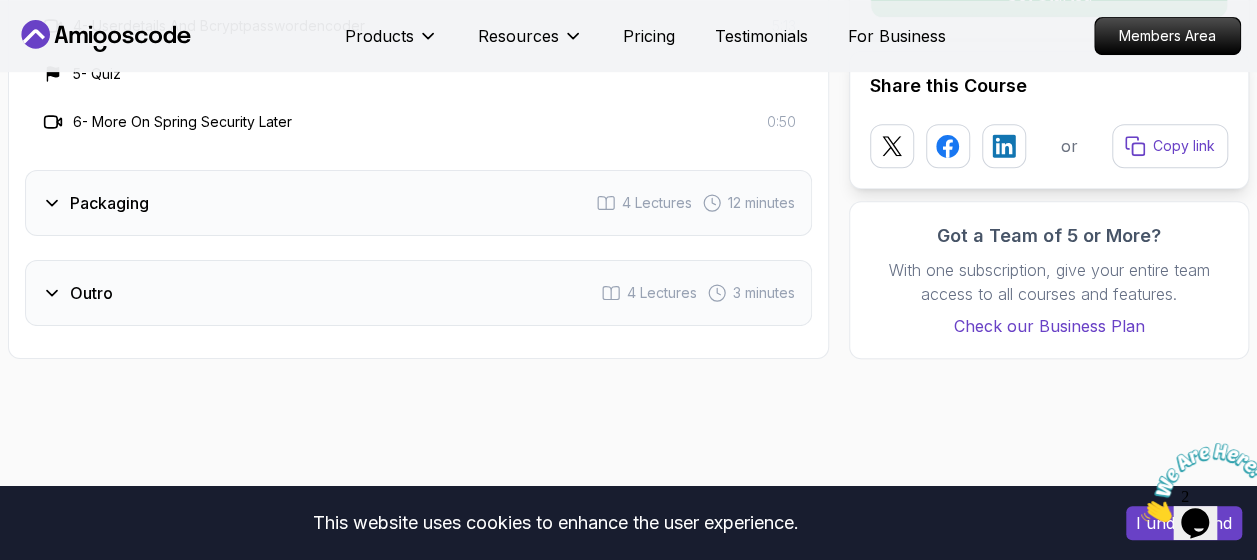 scroll, scrollTop: 4280, scrollLeft: 0, axis: vertical 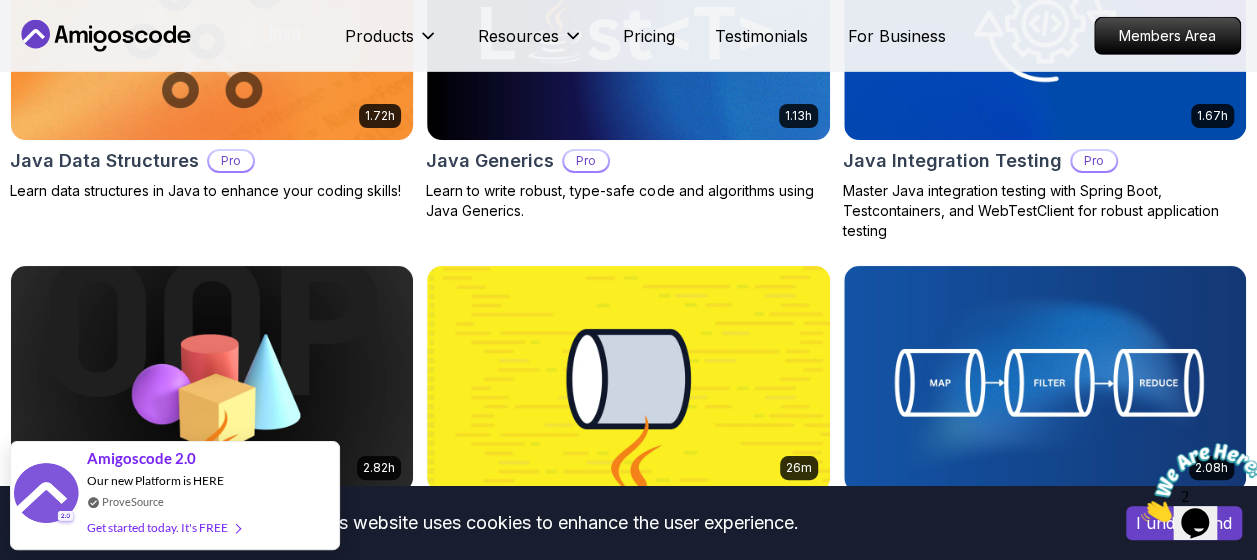 click on "Java Data Structures Pro" at bounding box center (212, 161) 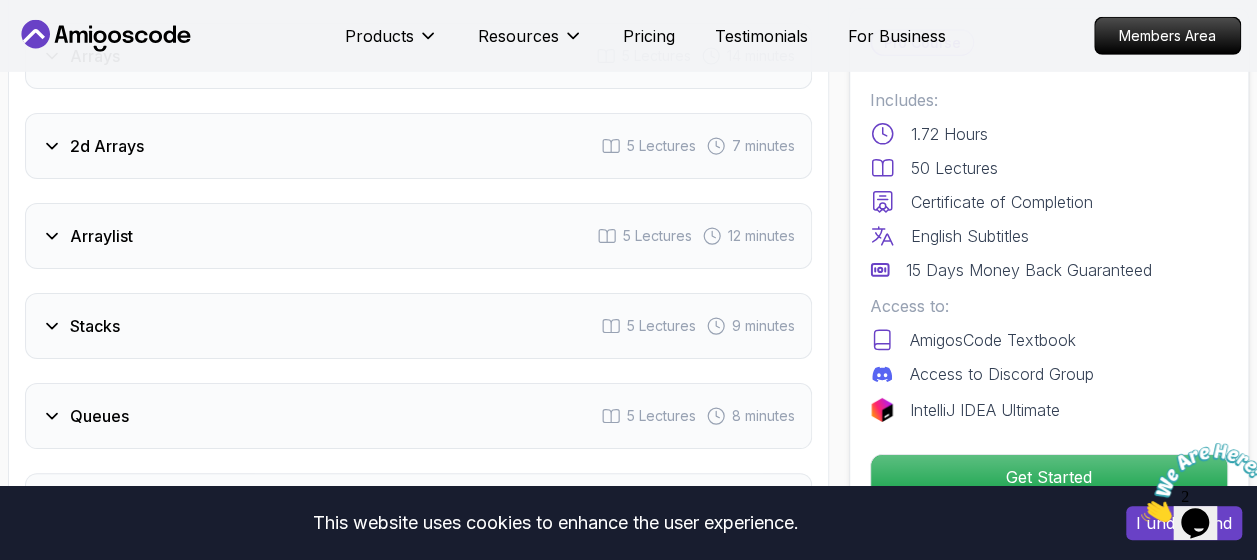 scroll, scrollTop: 3100, scrollLeft: 0, axis: vertical 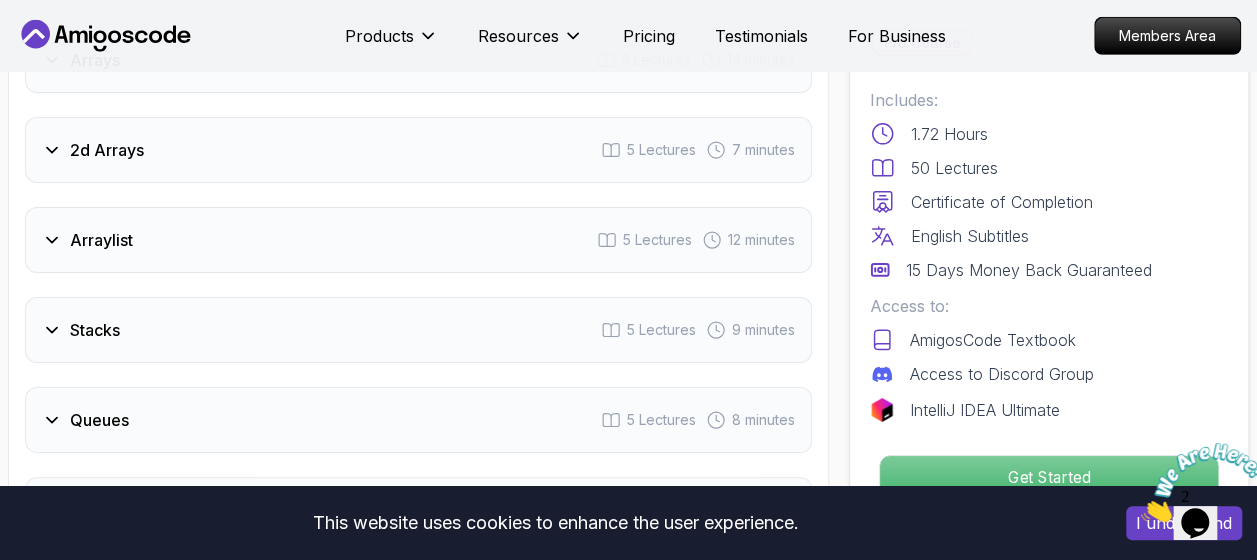 click on "Get Started" at bounding box center [1049, 477] 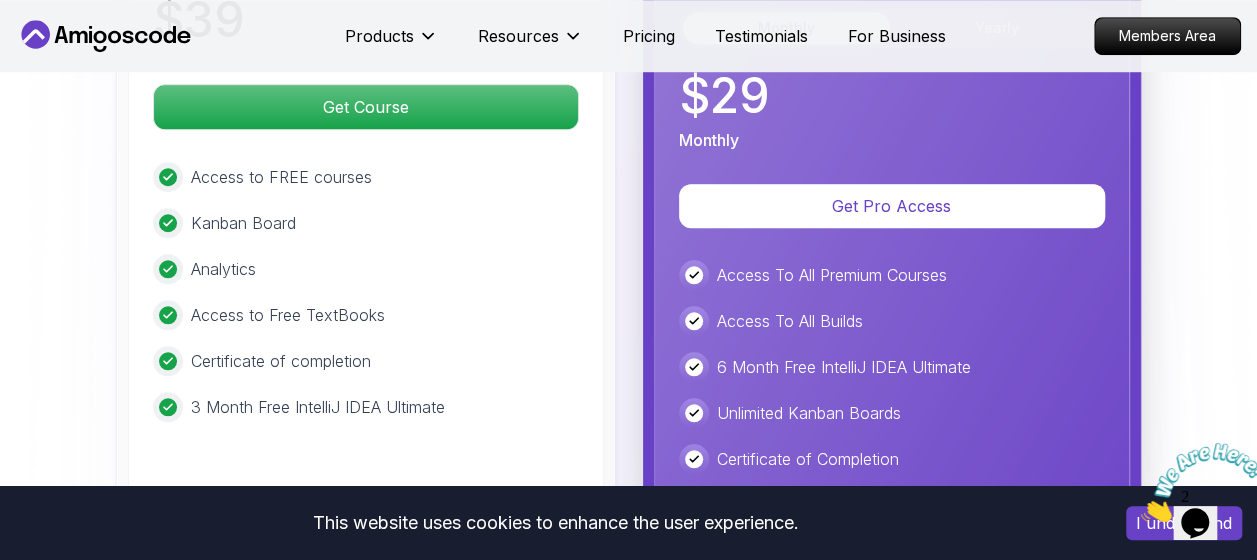scroll, scrollTop: 4308, scrollLeft: 0, axis: vertical 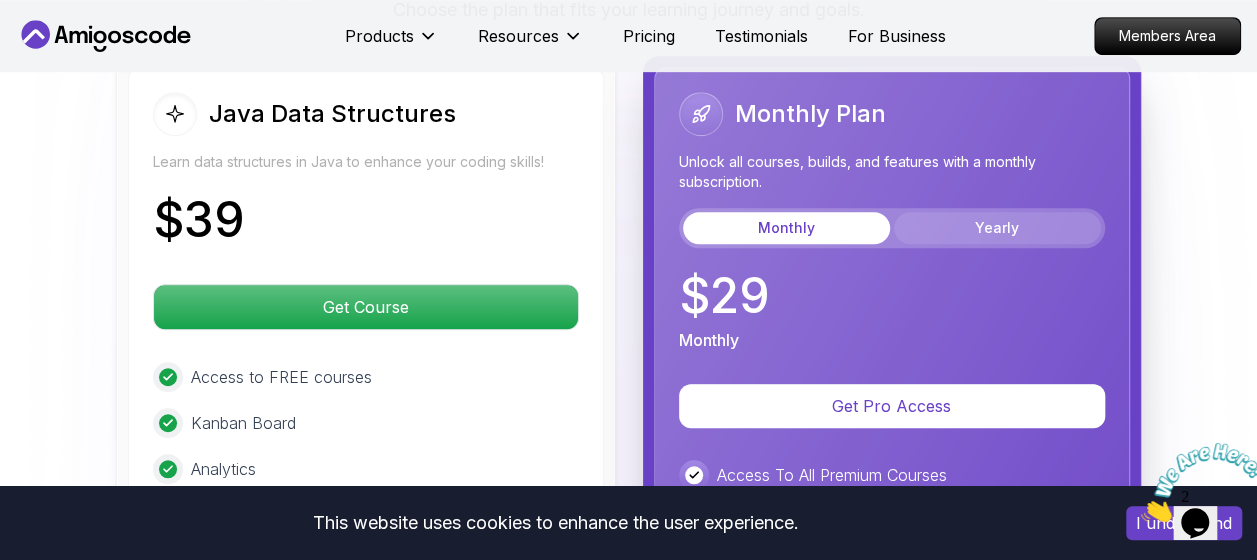 click on "Yearly" at bounding box center [997, 228] 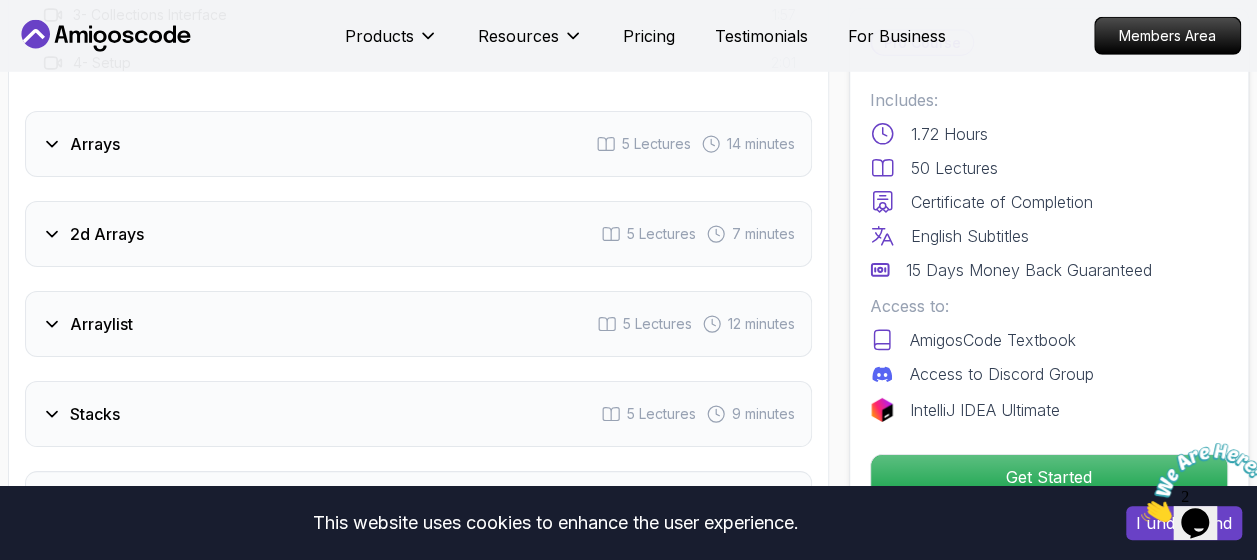 scroll, scrollTop: 3108, scrollLeft: 0, axis: vertical 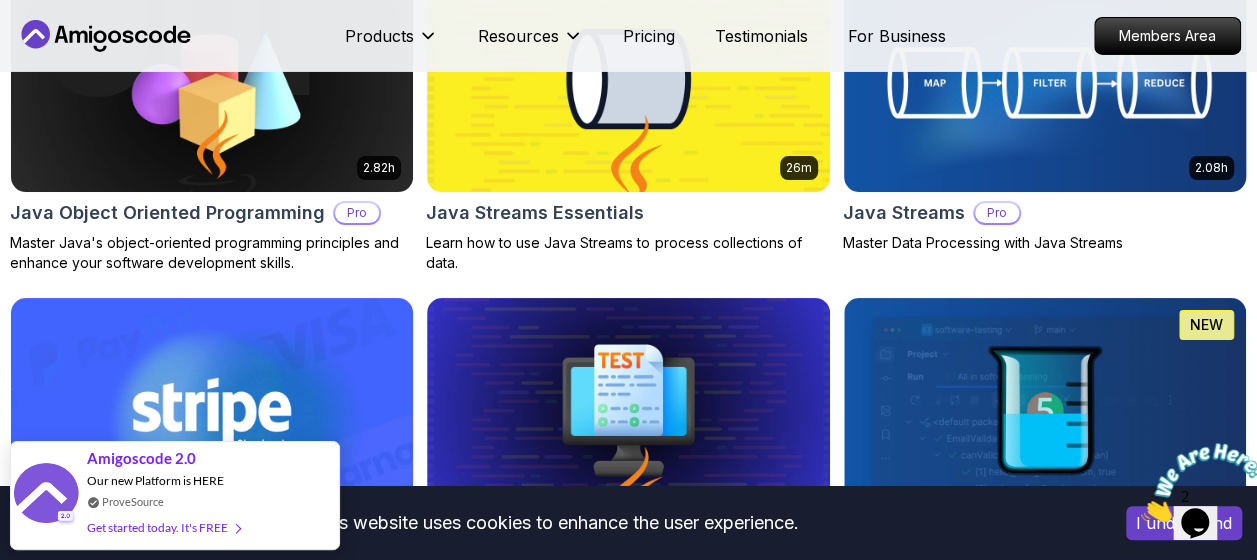 click on "2.08h Java Streams Pro Master Data Processing with Java Streams" at bounding box center [1045, 108] 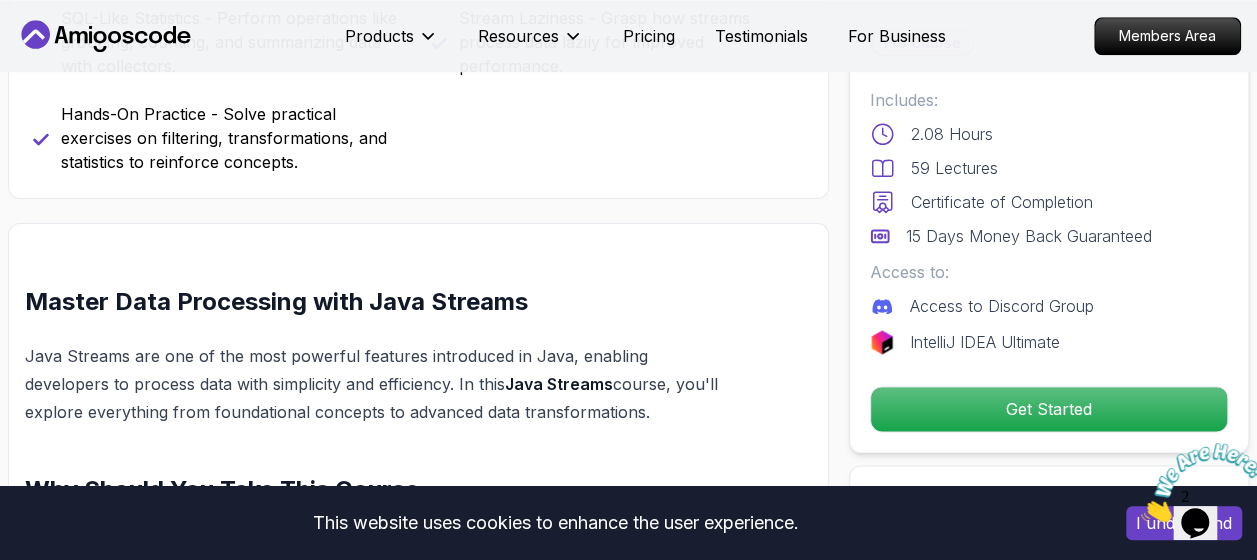scroll, scrollTop: 1100, scrollLeft: 0, axis: vertical 